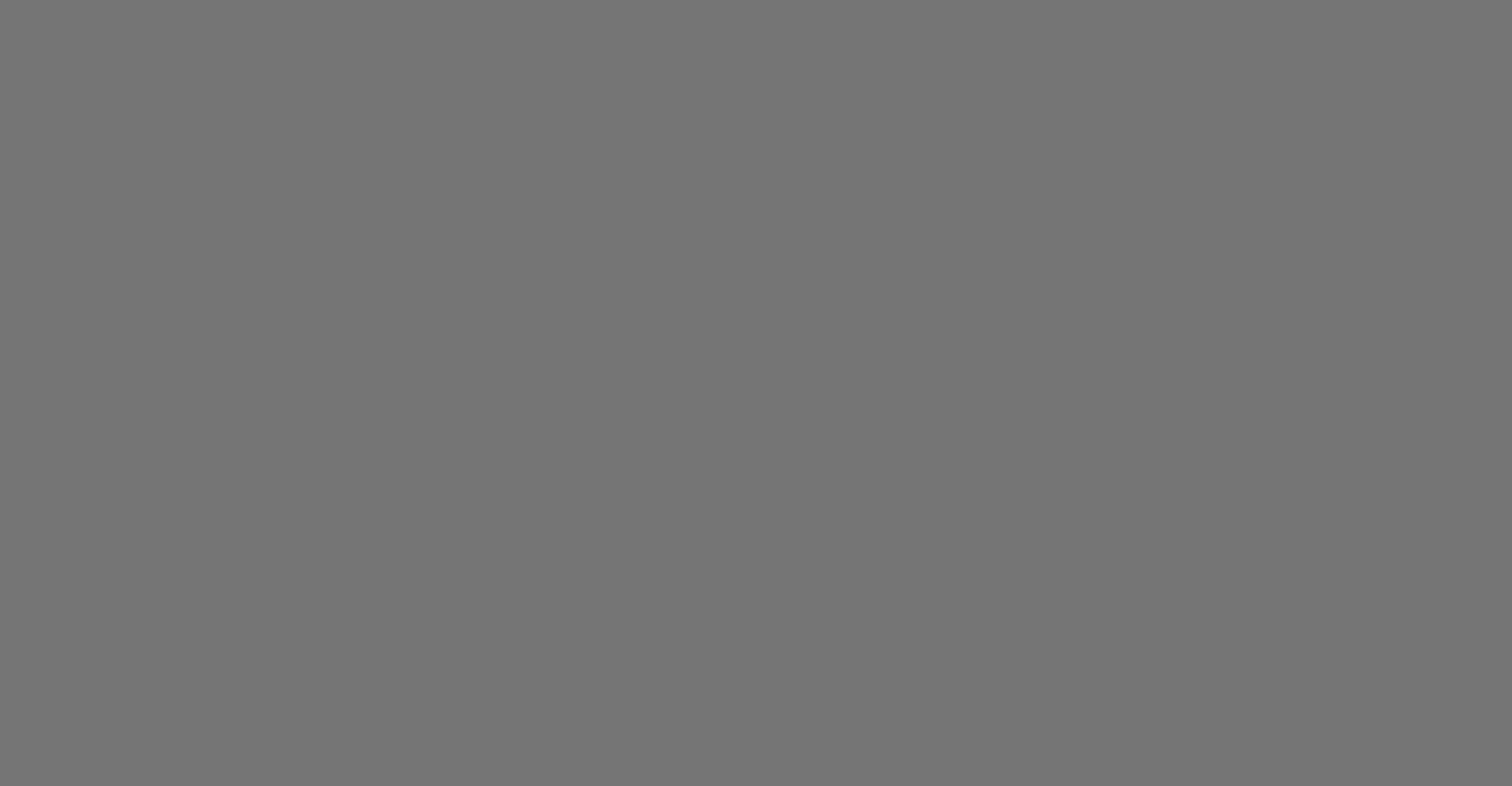 scroll, scrollTop: 0, scrollLeft: 0, axis: both 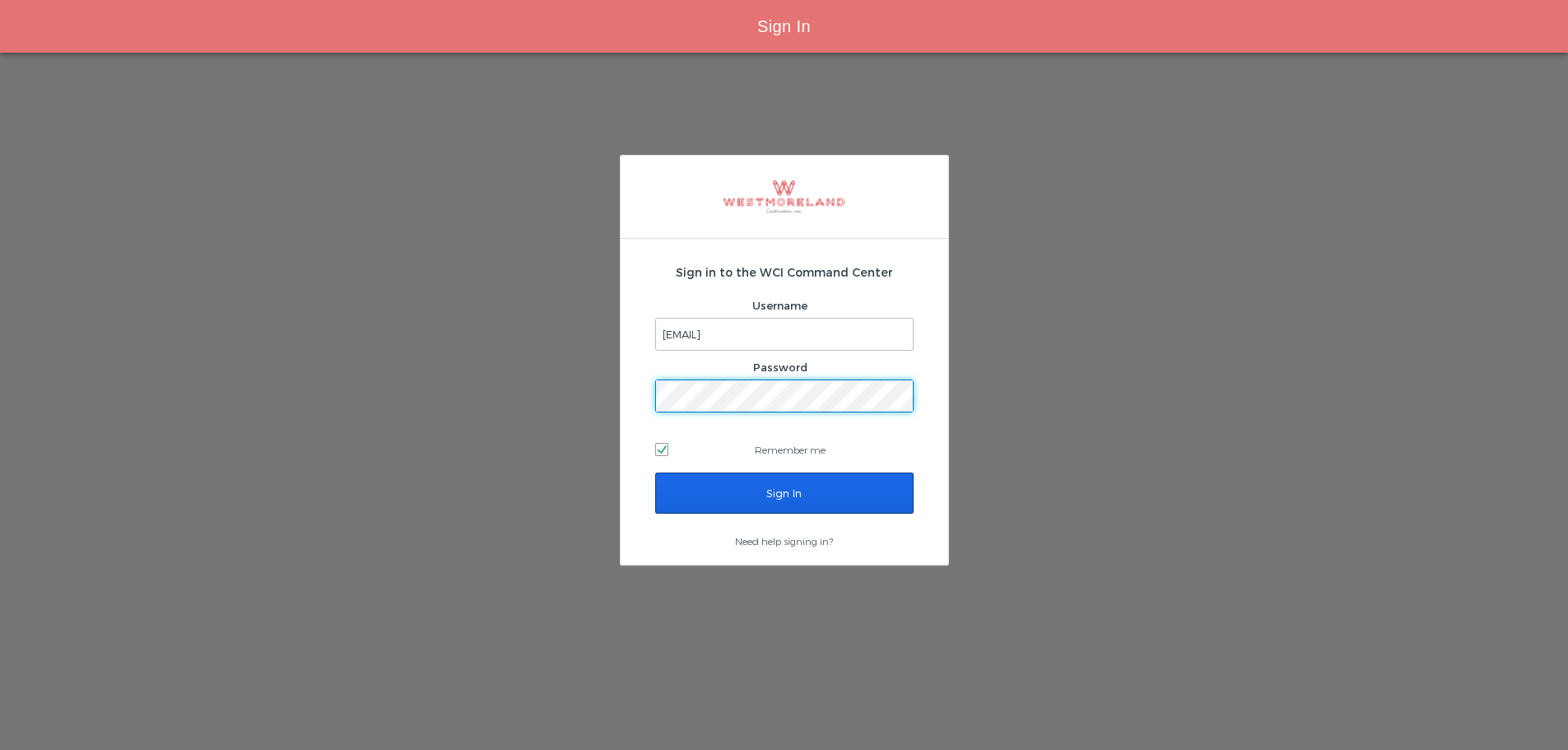 click on "Sign In" at bounding box center (784, 493) 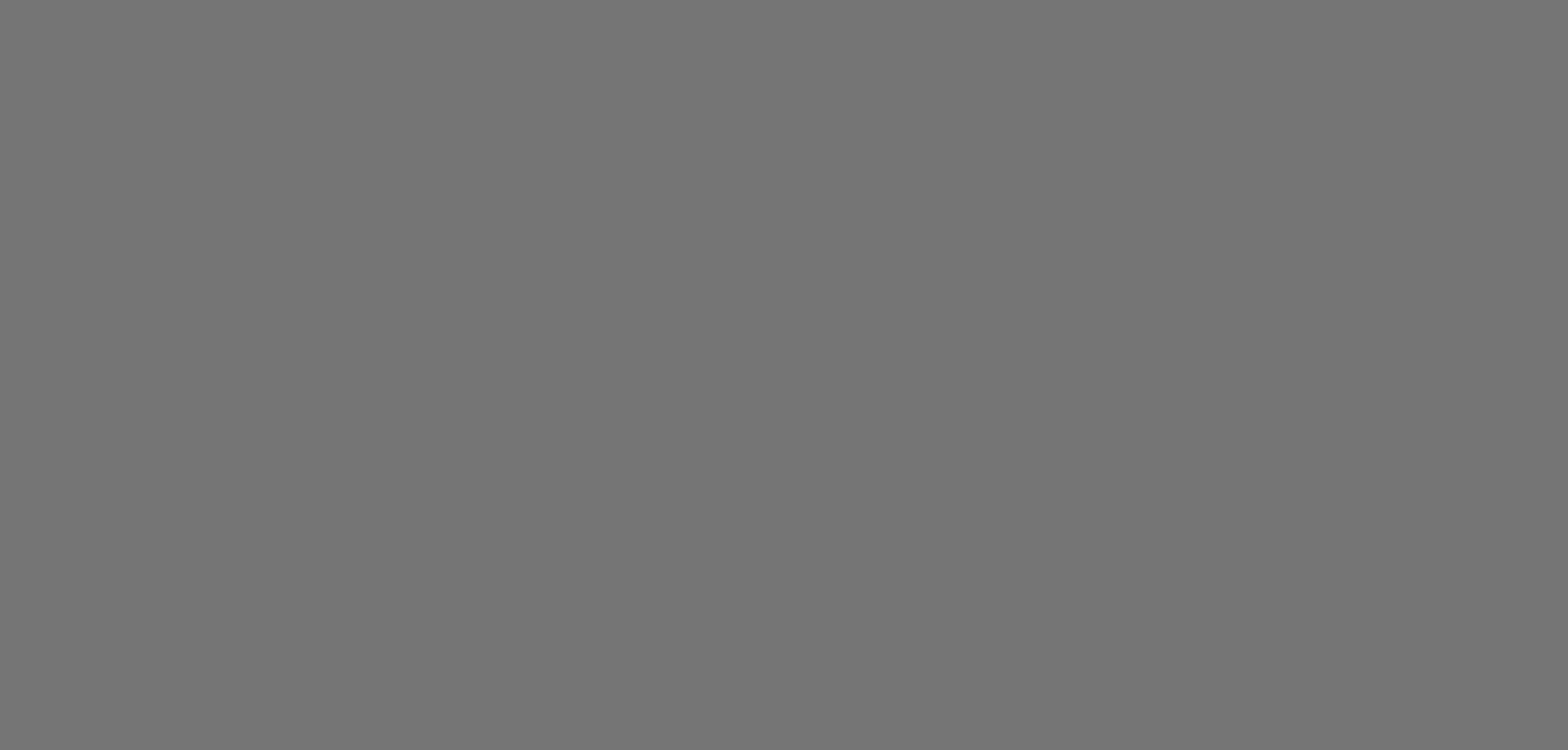 scroll, scrollTop: 0, scrollLeft: 0, axis: both 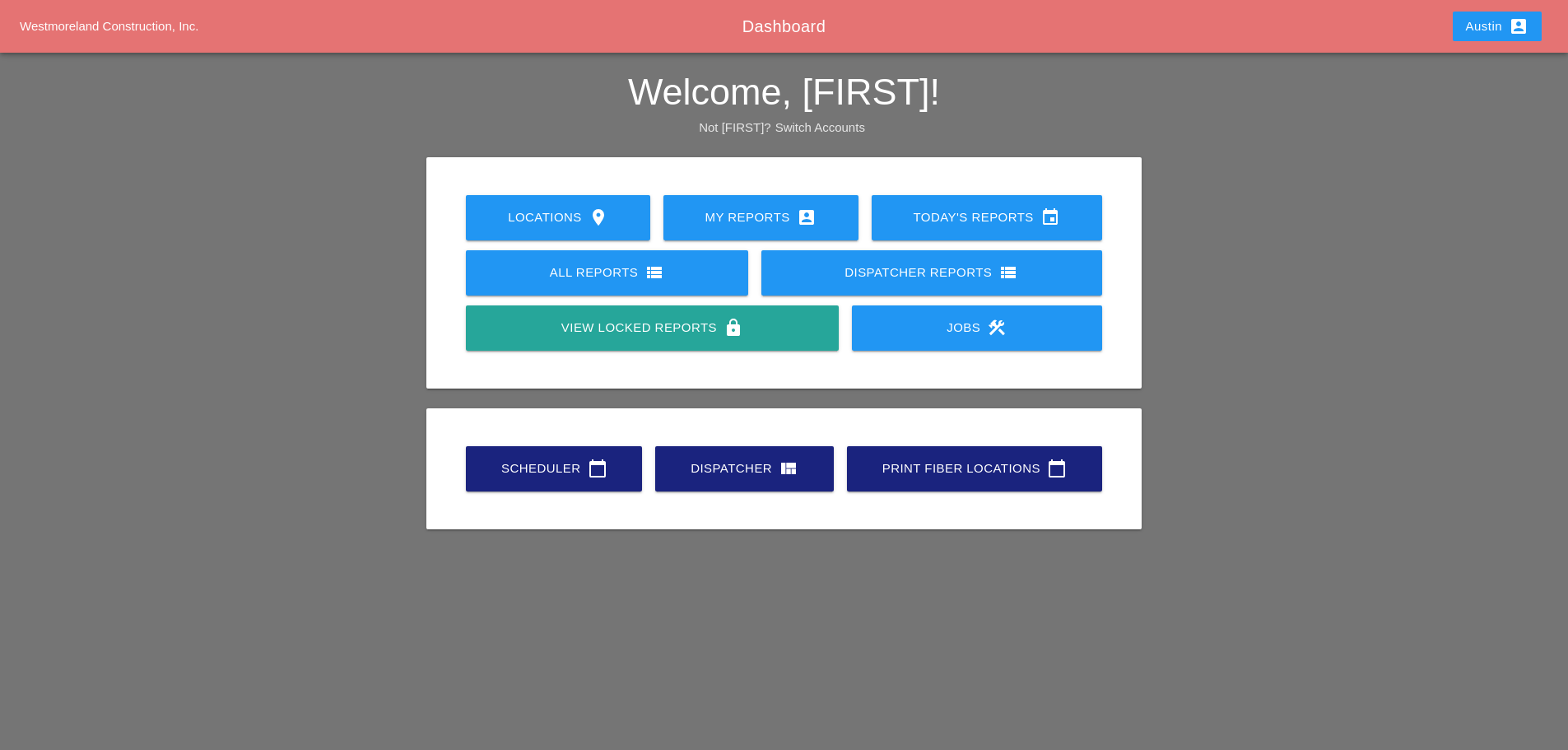 click on "Scheduler calendar_today" at bounding box center [554, 468] 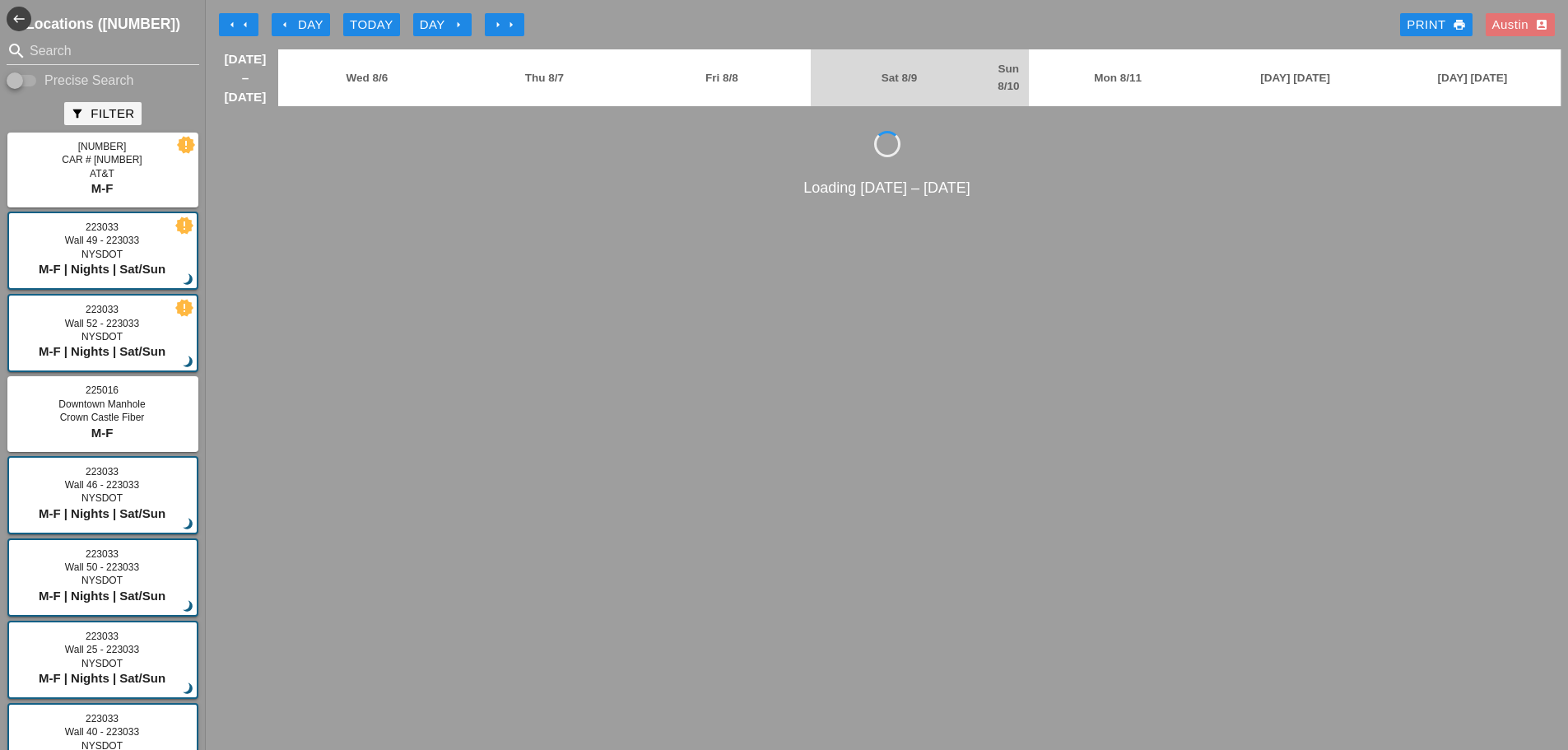 click on "arrow_left arrow_left arrow_left Day Today Day arrow_right arrow_right arrow_right Print print [CITY] account_box" at bounding box center (886, 25) 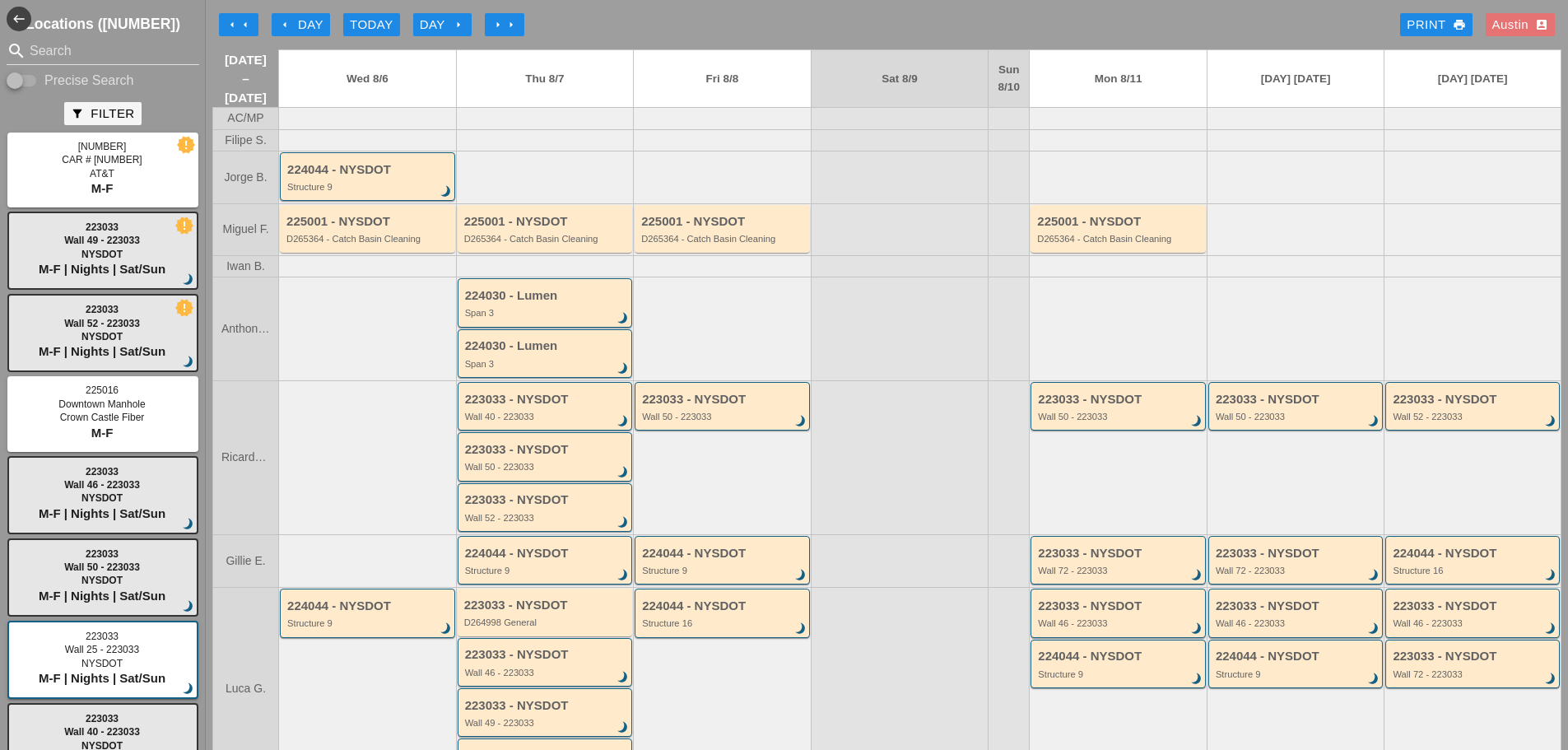 click on "arrow_left arrow_left arrow_left Day Today Day arrow_right arrow_right arrow_right Print print [CITY] account_box" at bounding box center (886, 25) 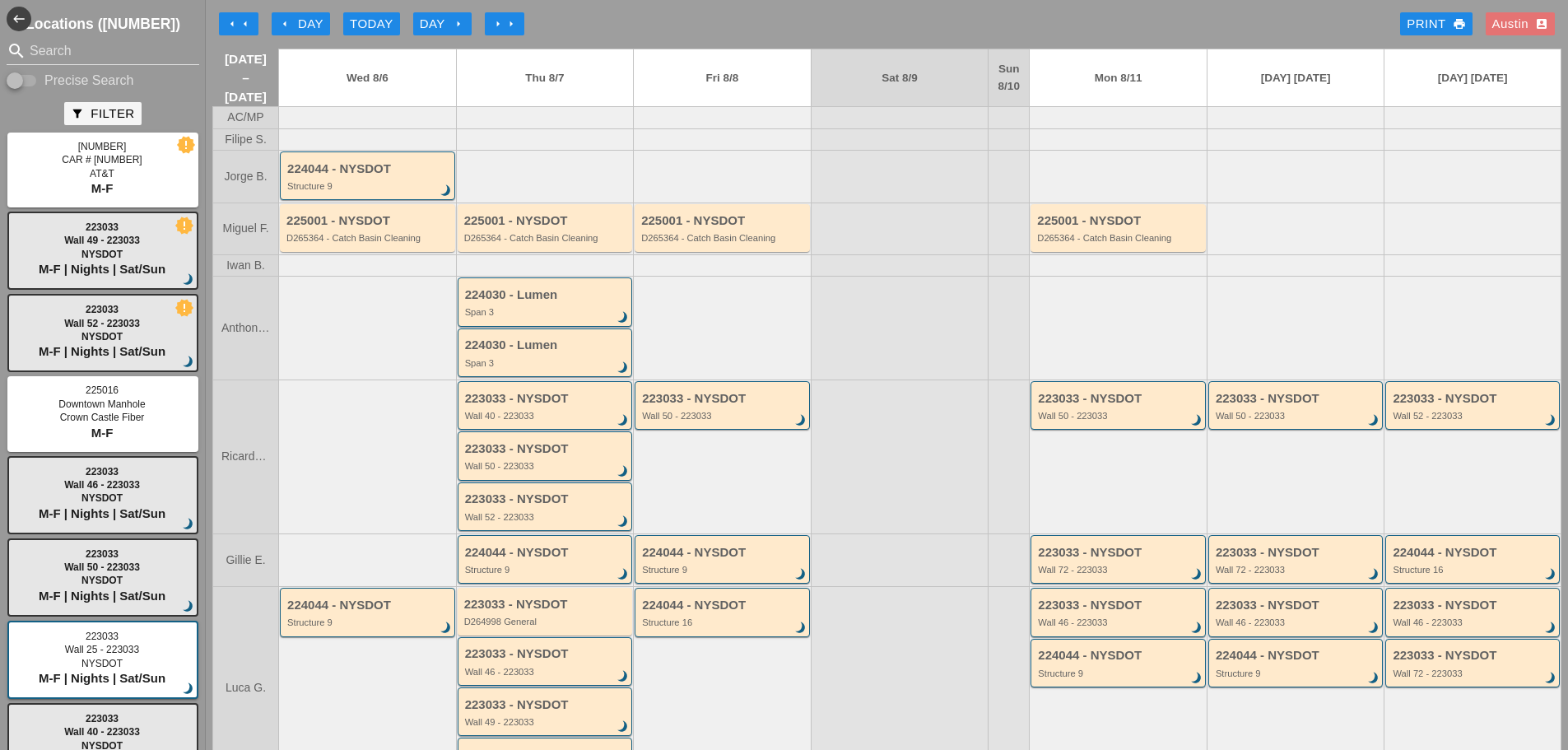 scroll, scrollTop: 0, scrollLeft: 0, axis: both 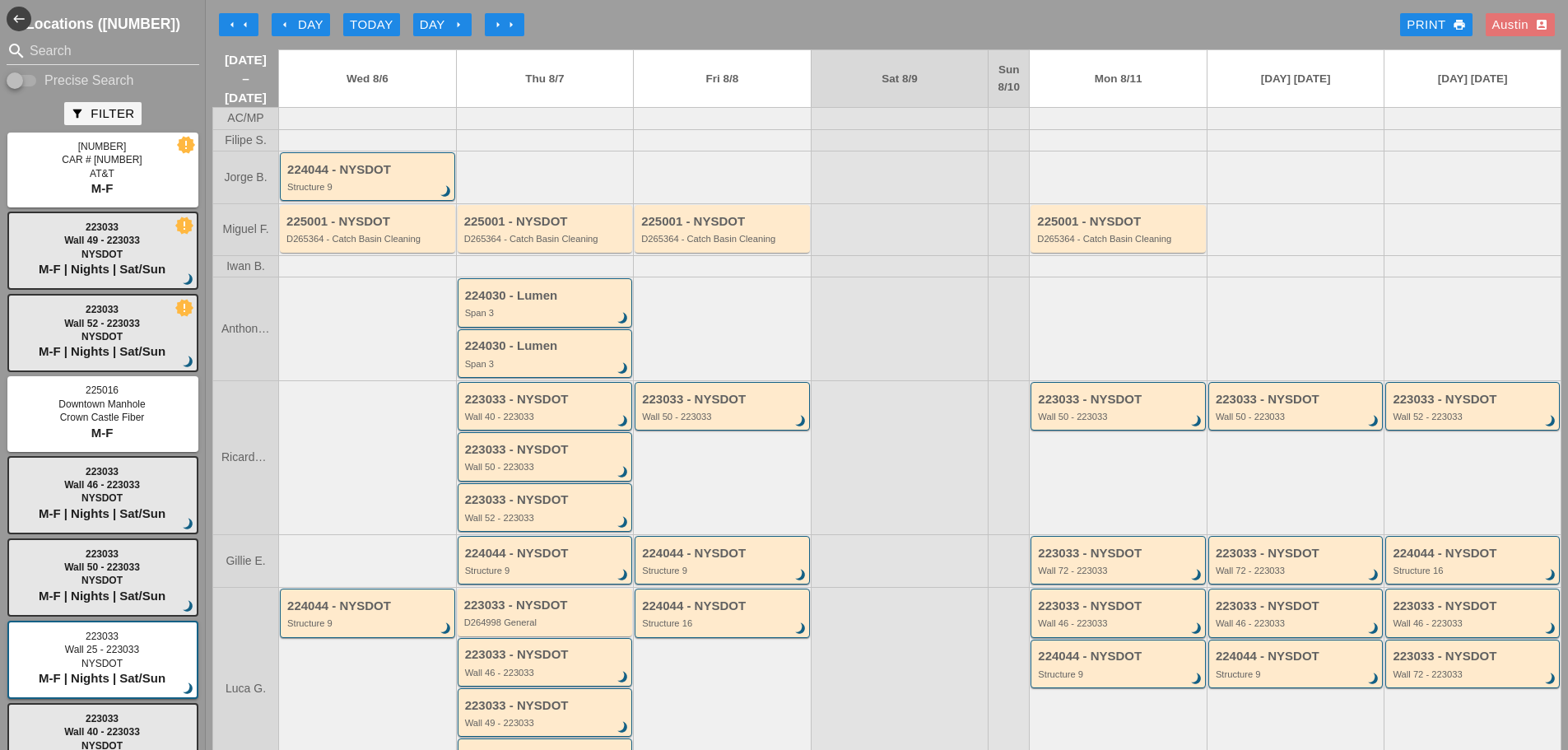 click on "Day arrow_right" at bounding box center [442, 25] 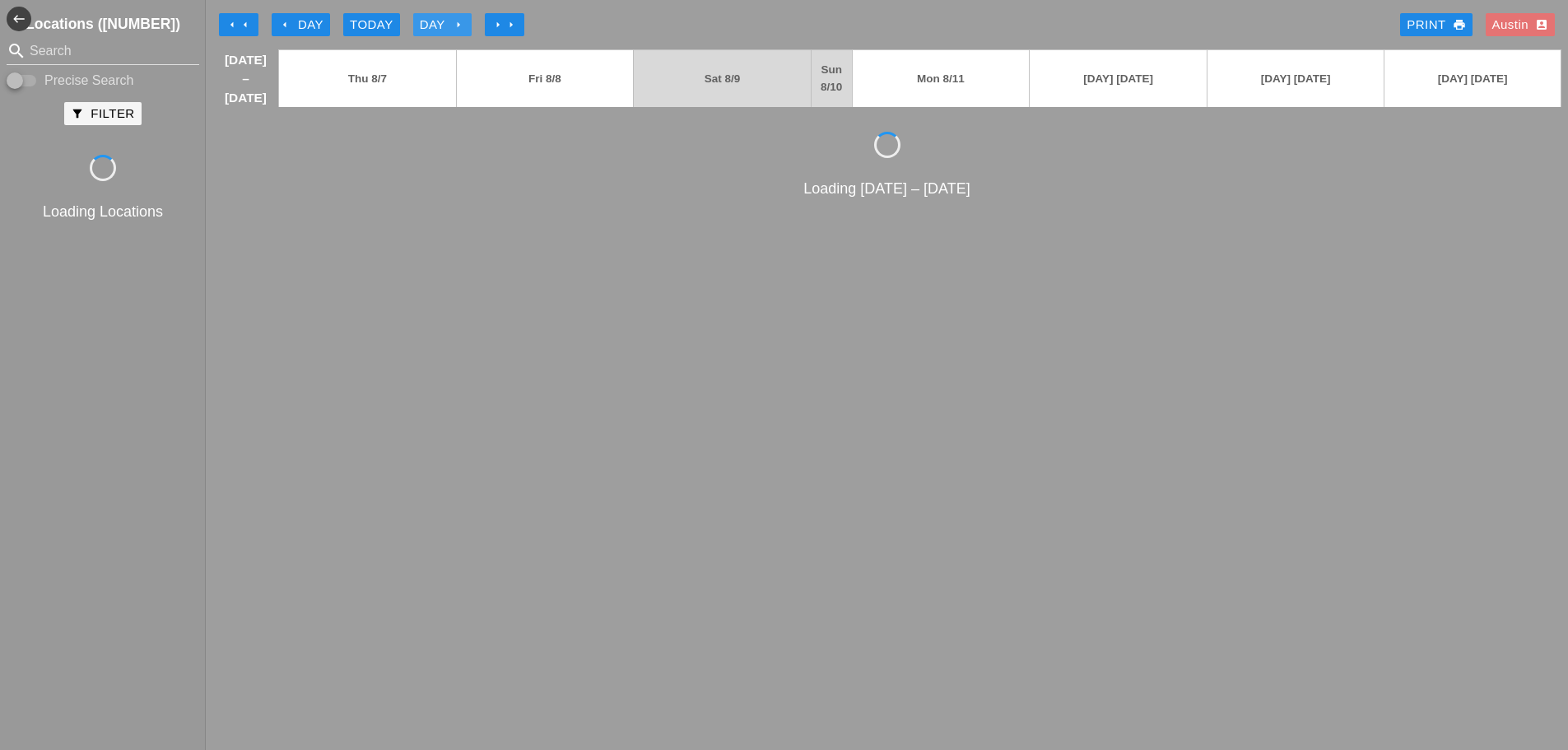 click on "Day arrow_right" at bounding box center [442, 25] 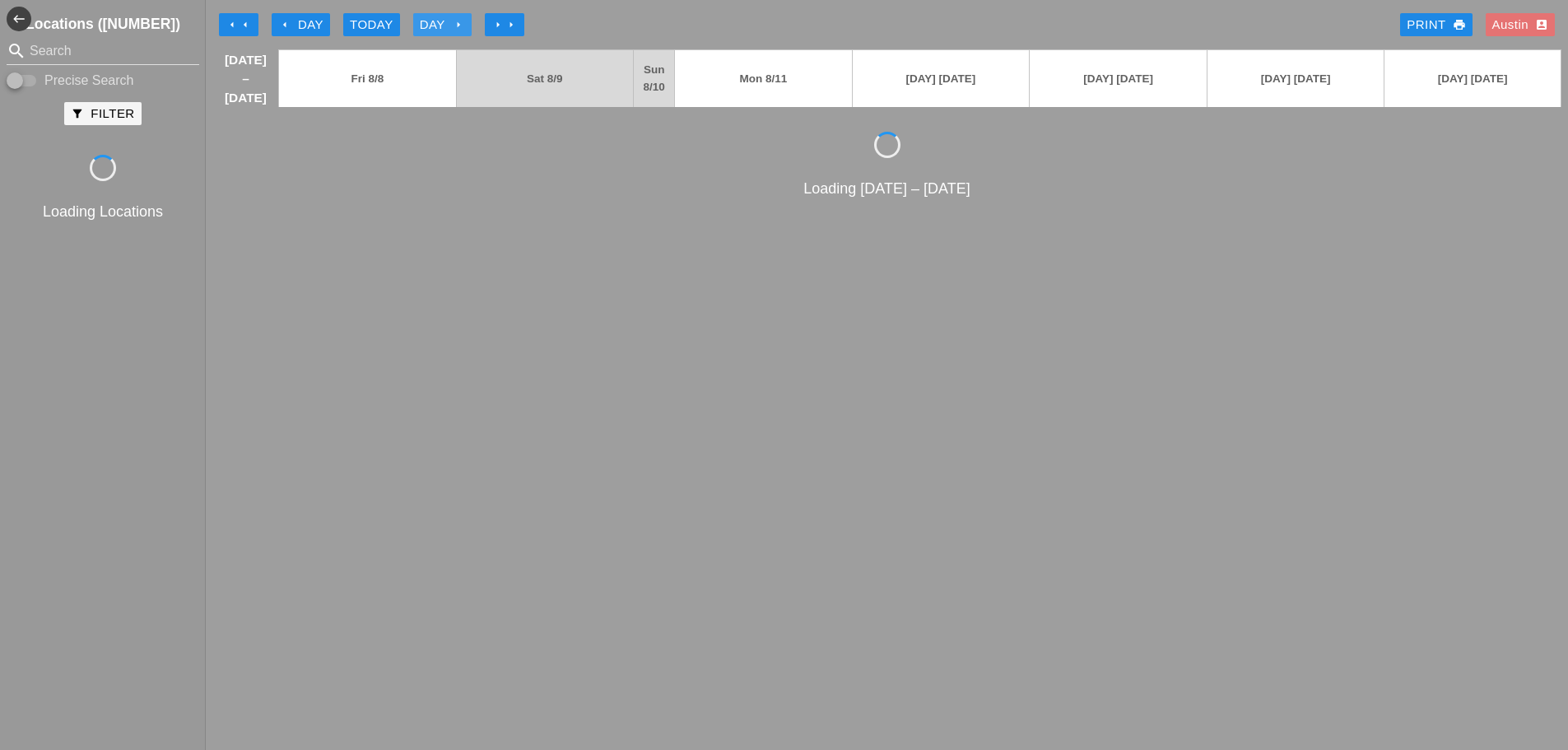 click on "Day arrow_right" at bounding box center [442, 25] 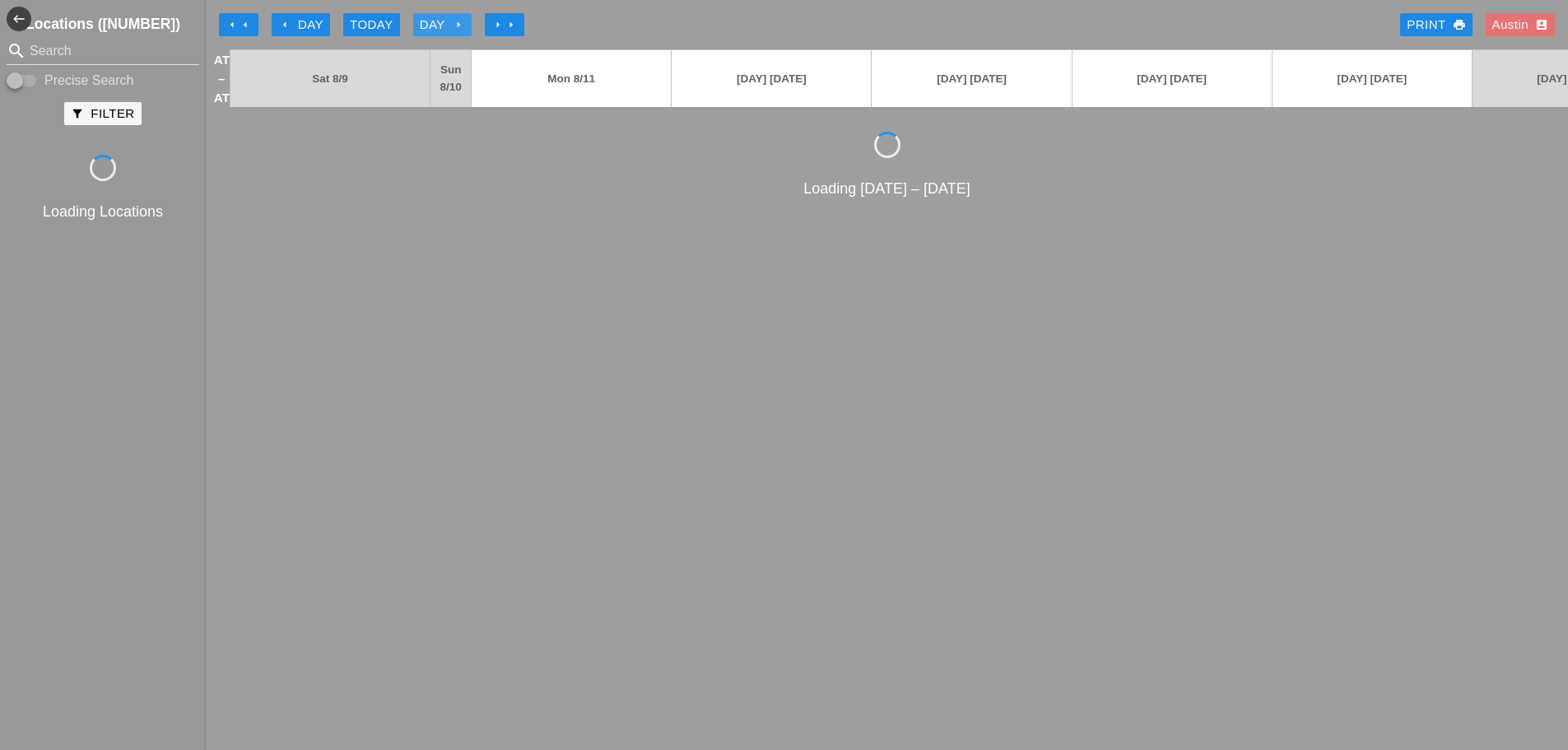 click on "Day arrow_right" at bounding box center [442, 25] 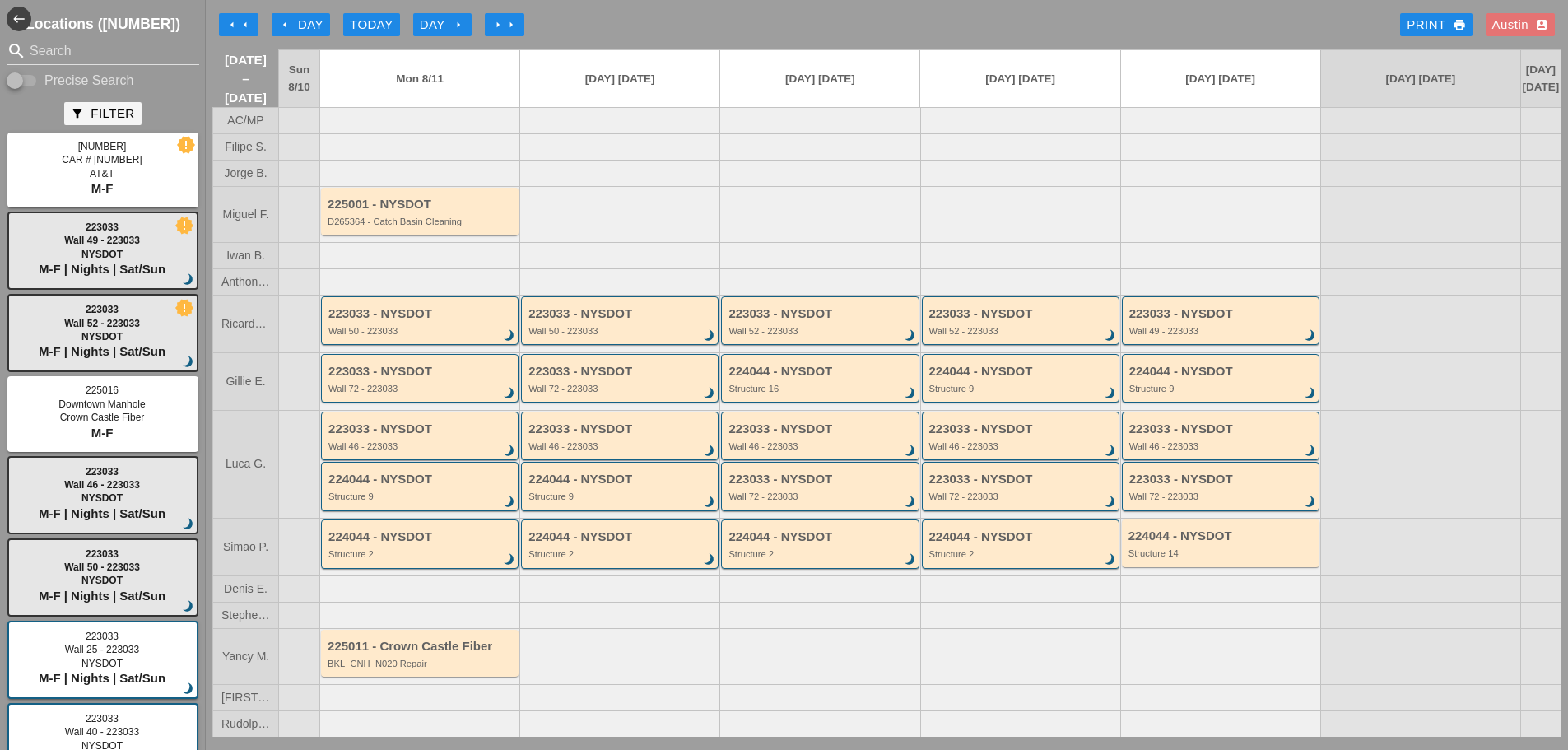 click on "arrow_left arrow_left arrow_left Day Today Day arrow_right arrow_right arrow_right Print print [CITY] account_box" at bounding box center [886, 25] 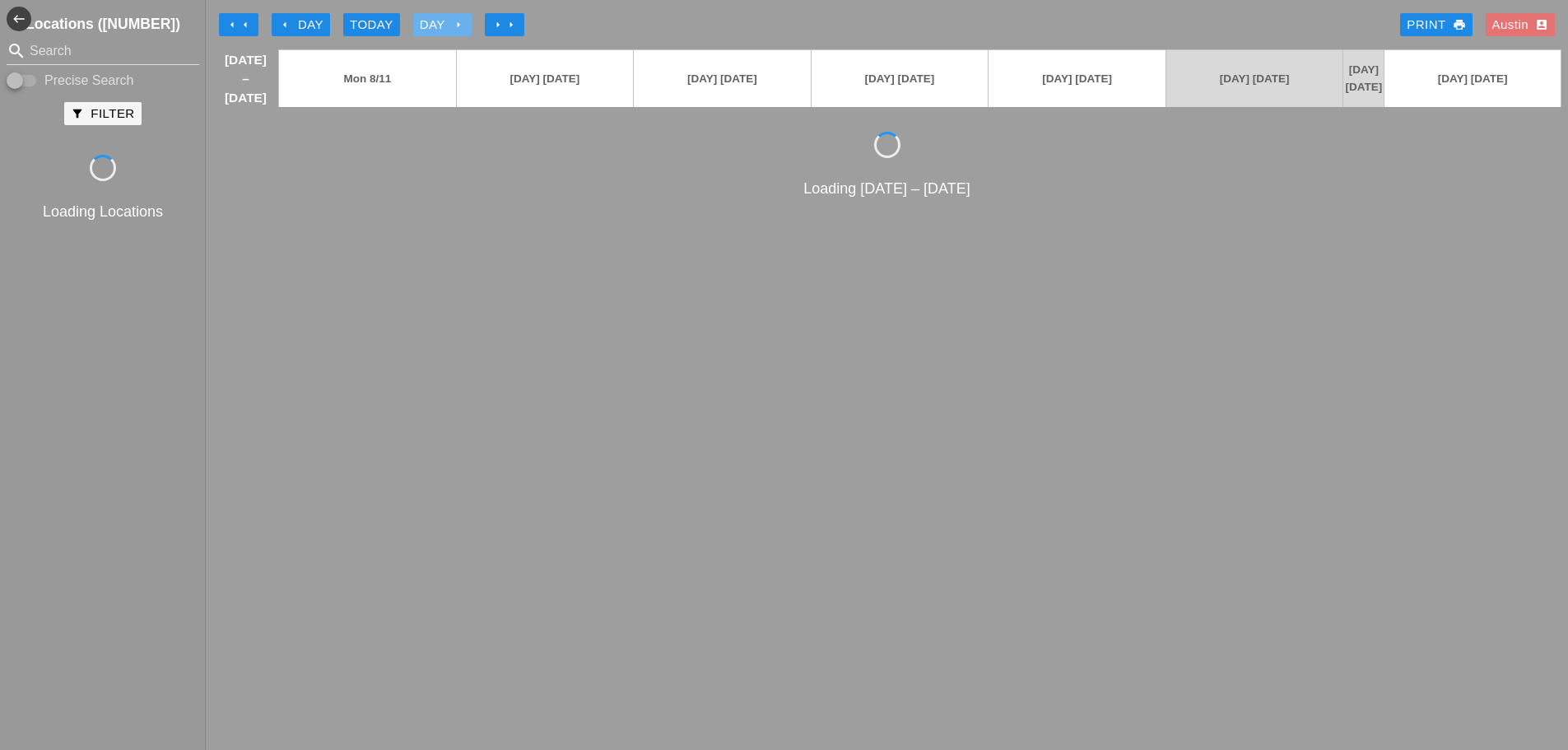 click on "Day arrow_right" at bounding box center [442, 25] 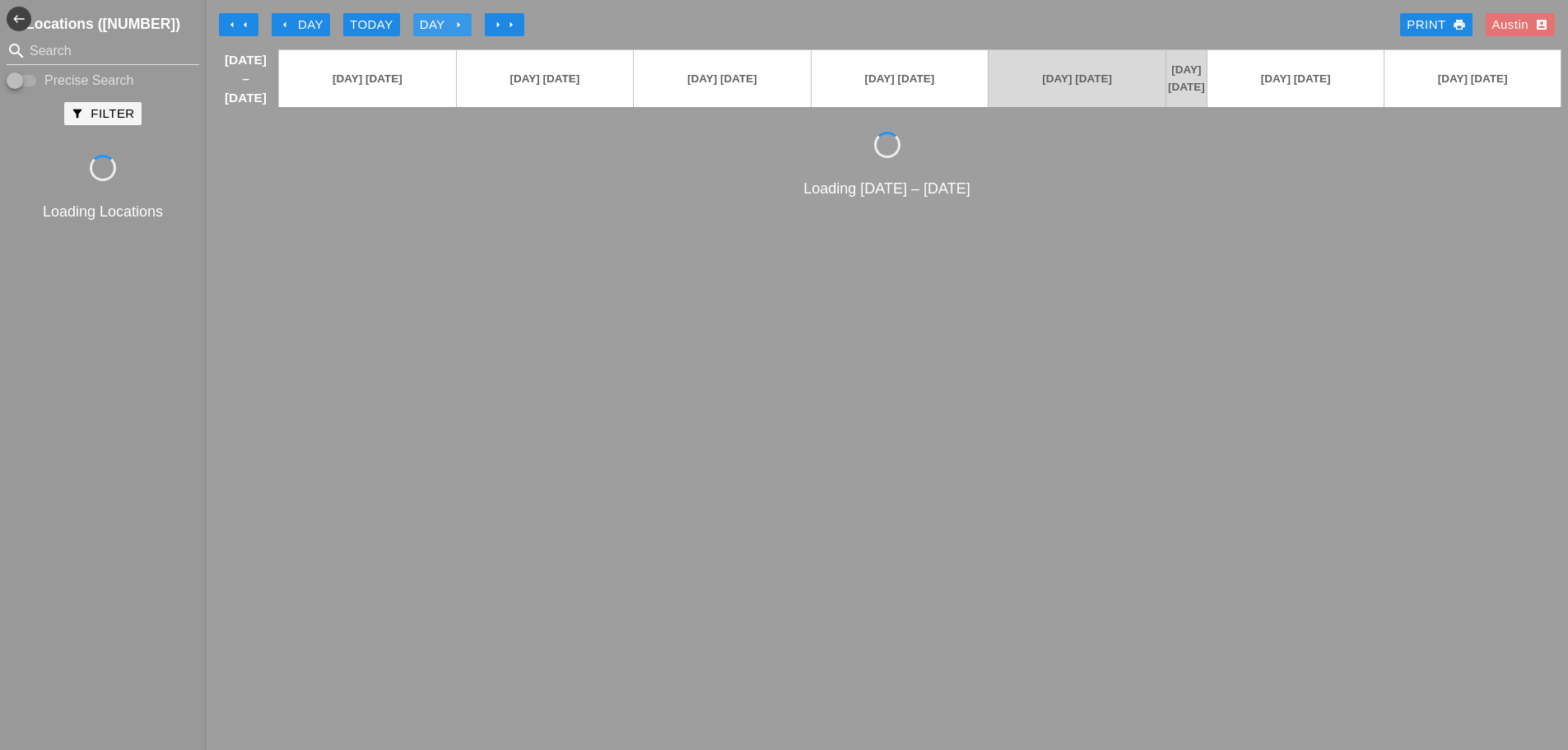 click on "Day arrow_right" at bounding box center [442, 25] 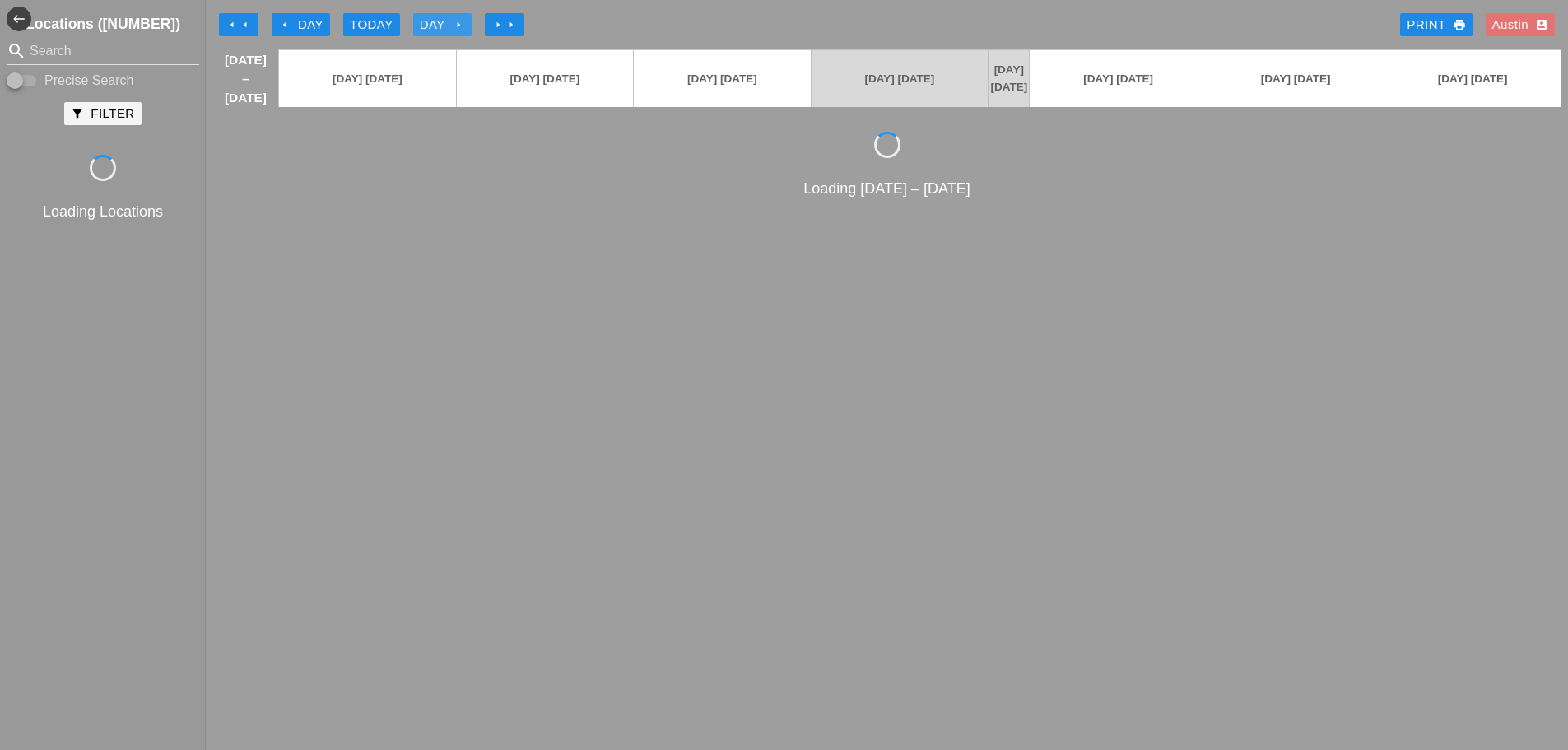 click on "Day arrow_right" at bounding box center (442, 25) 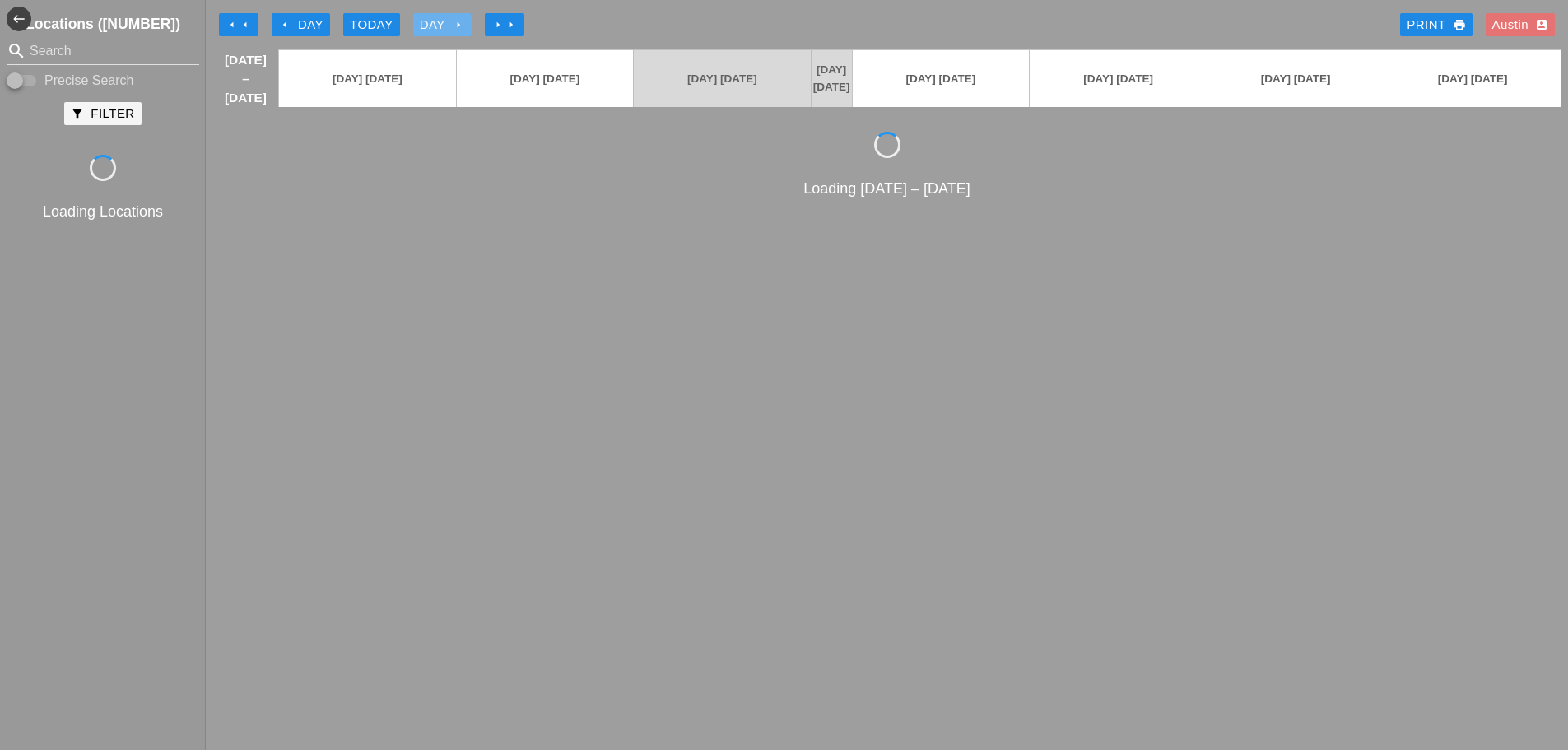click on "Day arrow_right" at bounding box center (442, 25) 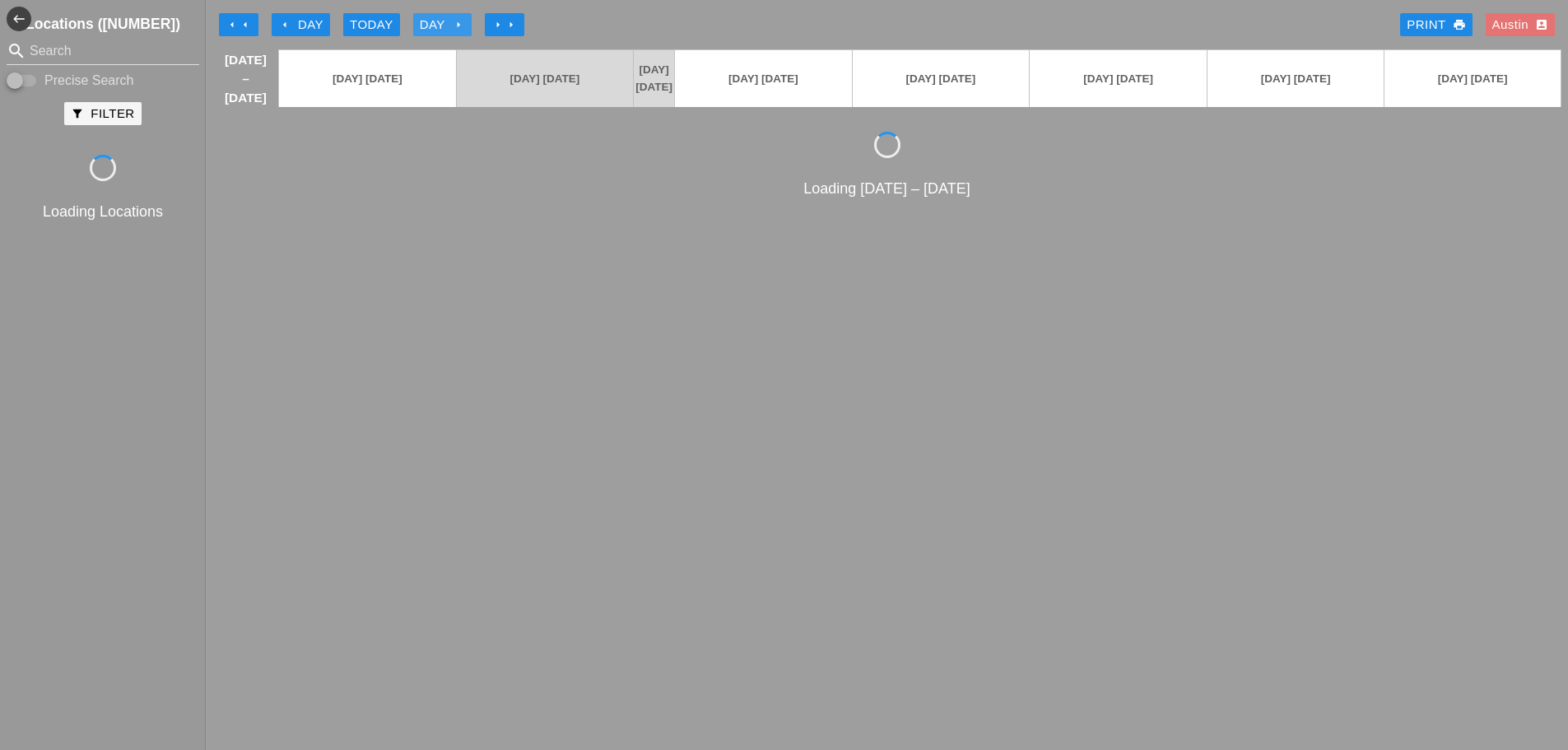 click on "Day arrow_right" at bounding box center (442, 25) 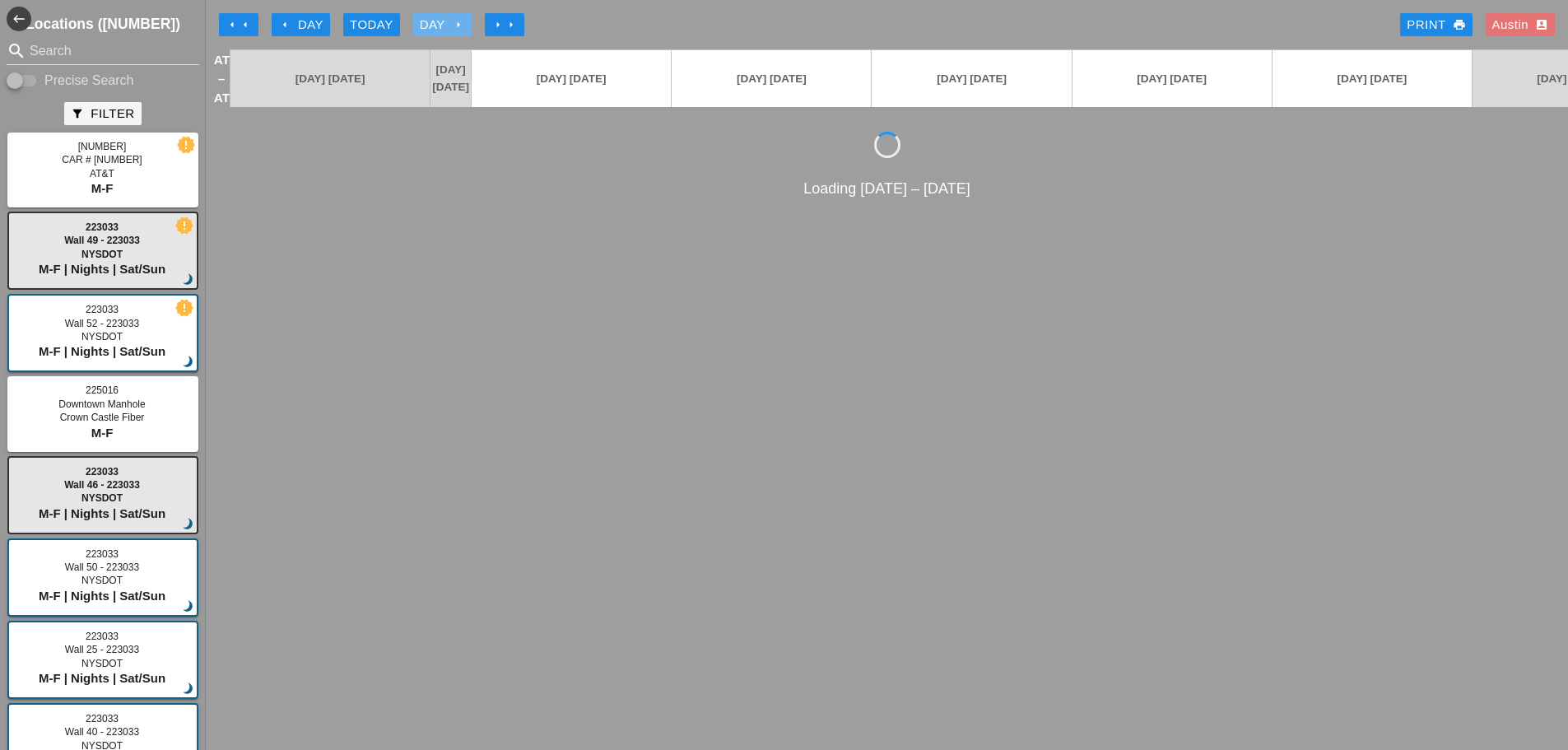 click on "Day arrow_right" at bounding box center (442, 25) 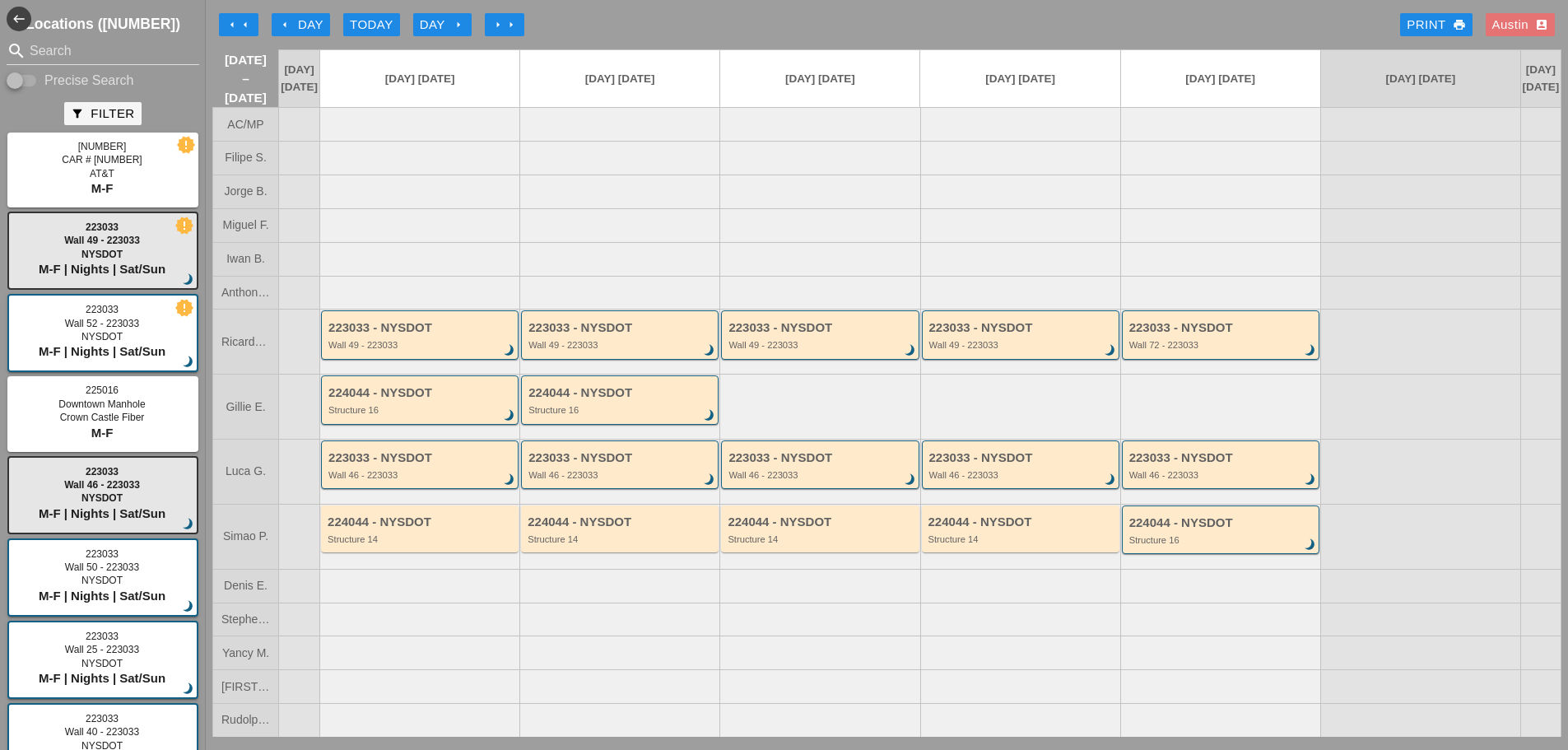 click at bounding box center (1020, 406) 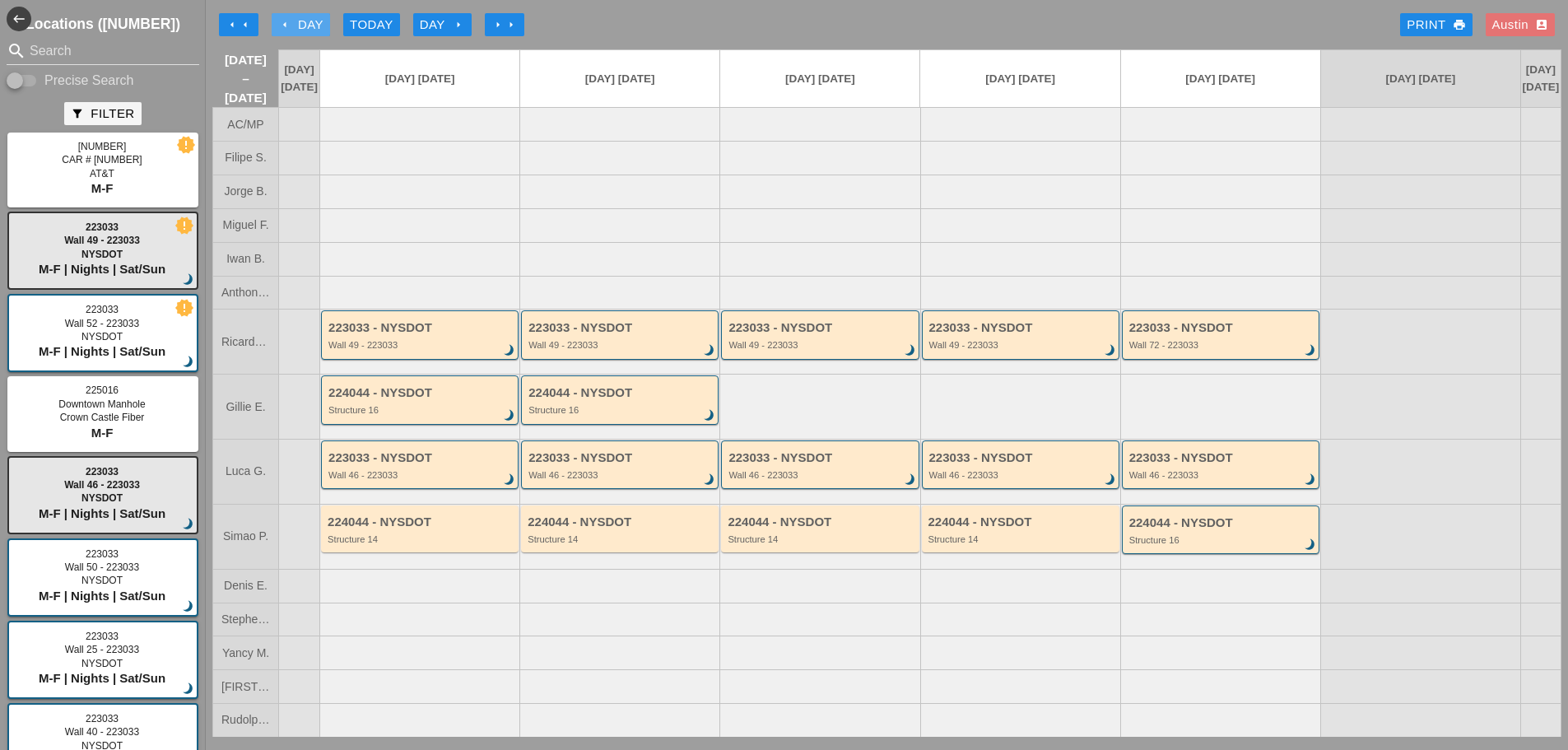 click on "arrow_left Day" at bounding box center [300, 25] 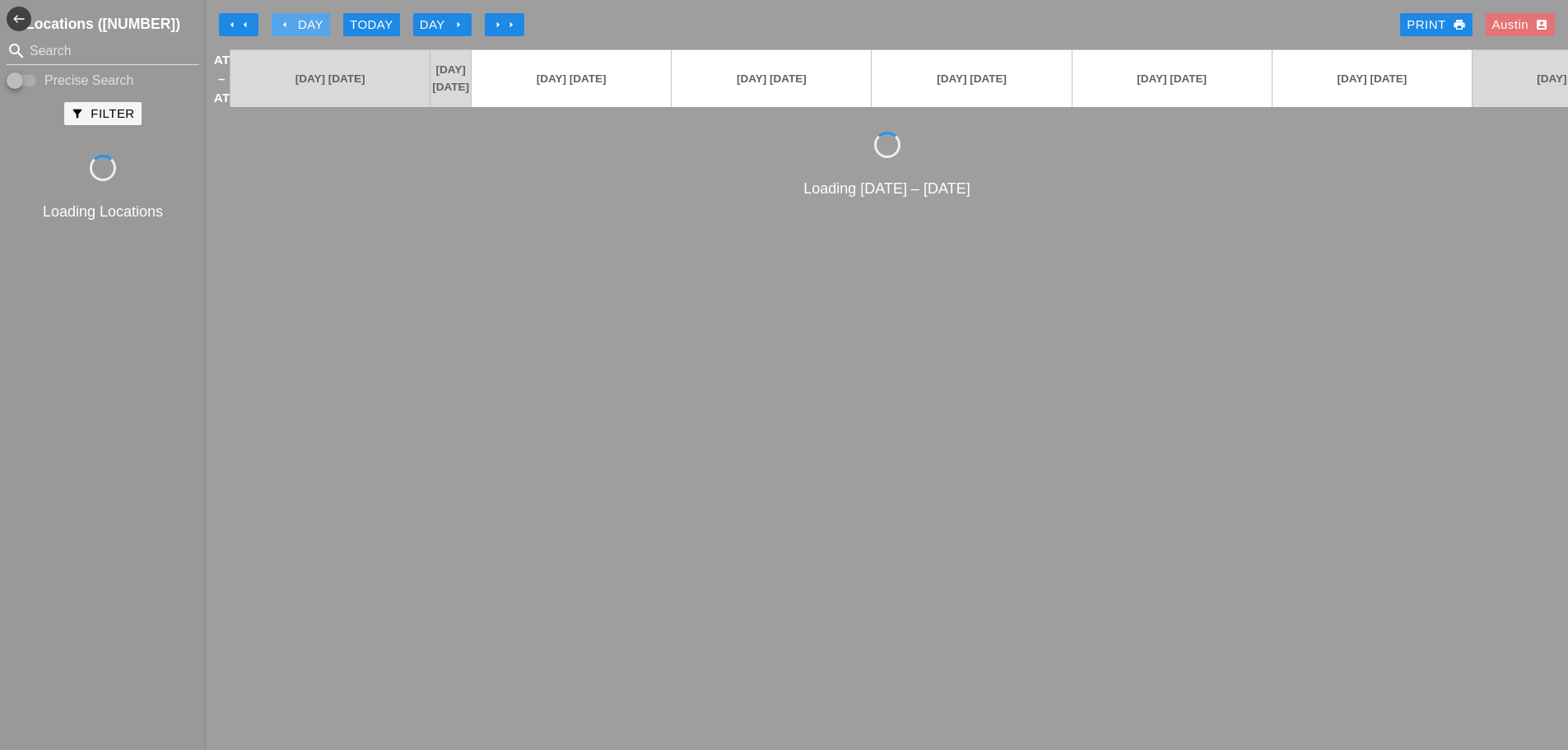click on "arrow_left Day" at bounding box center [300, 25] 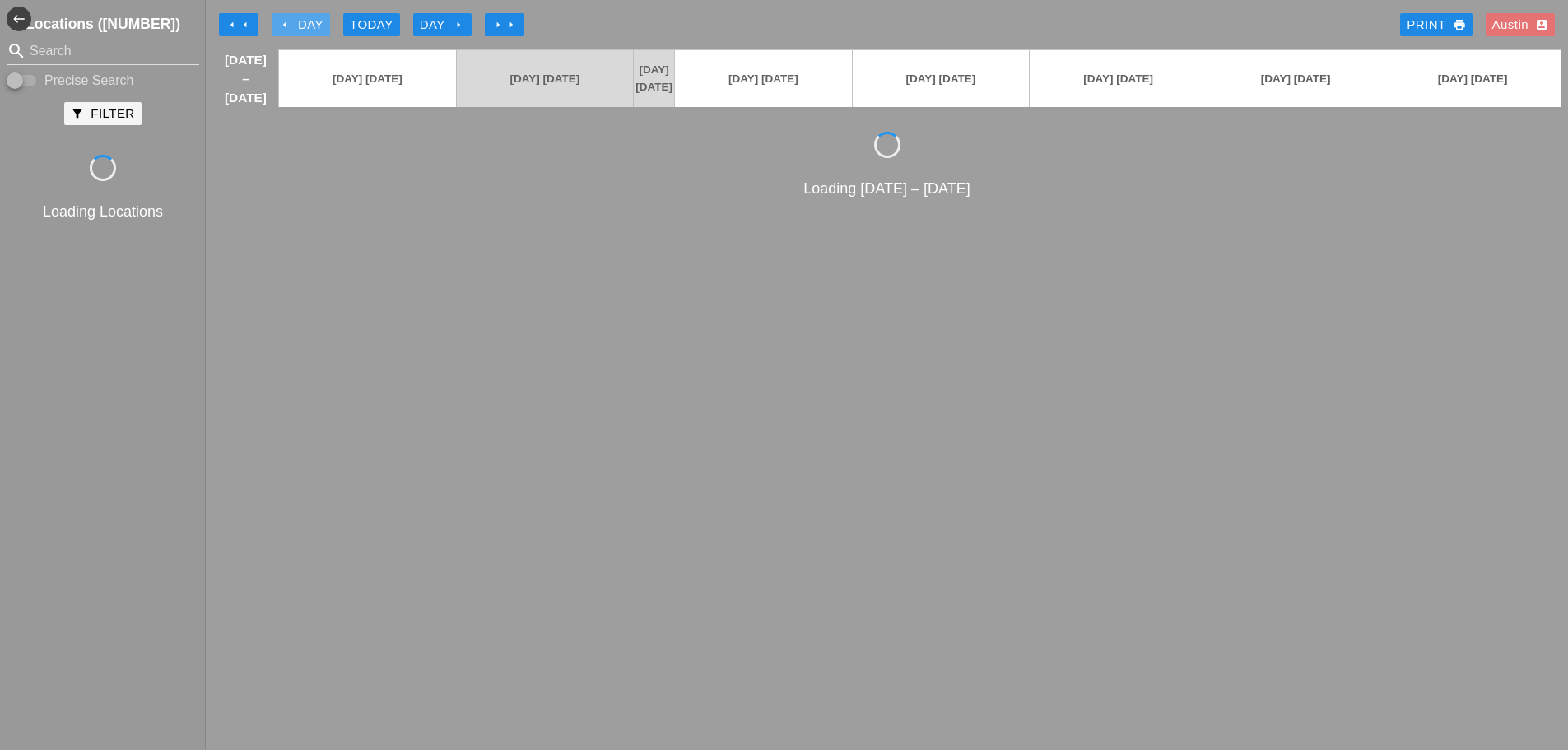click on "arrow_left Day" at bounding box center (300, 25) 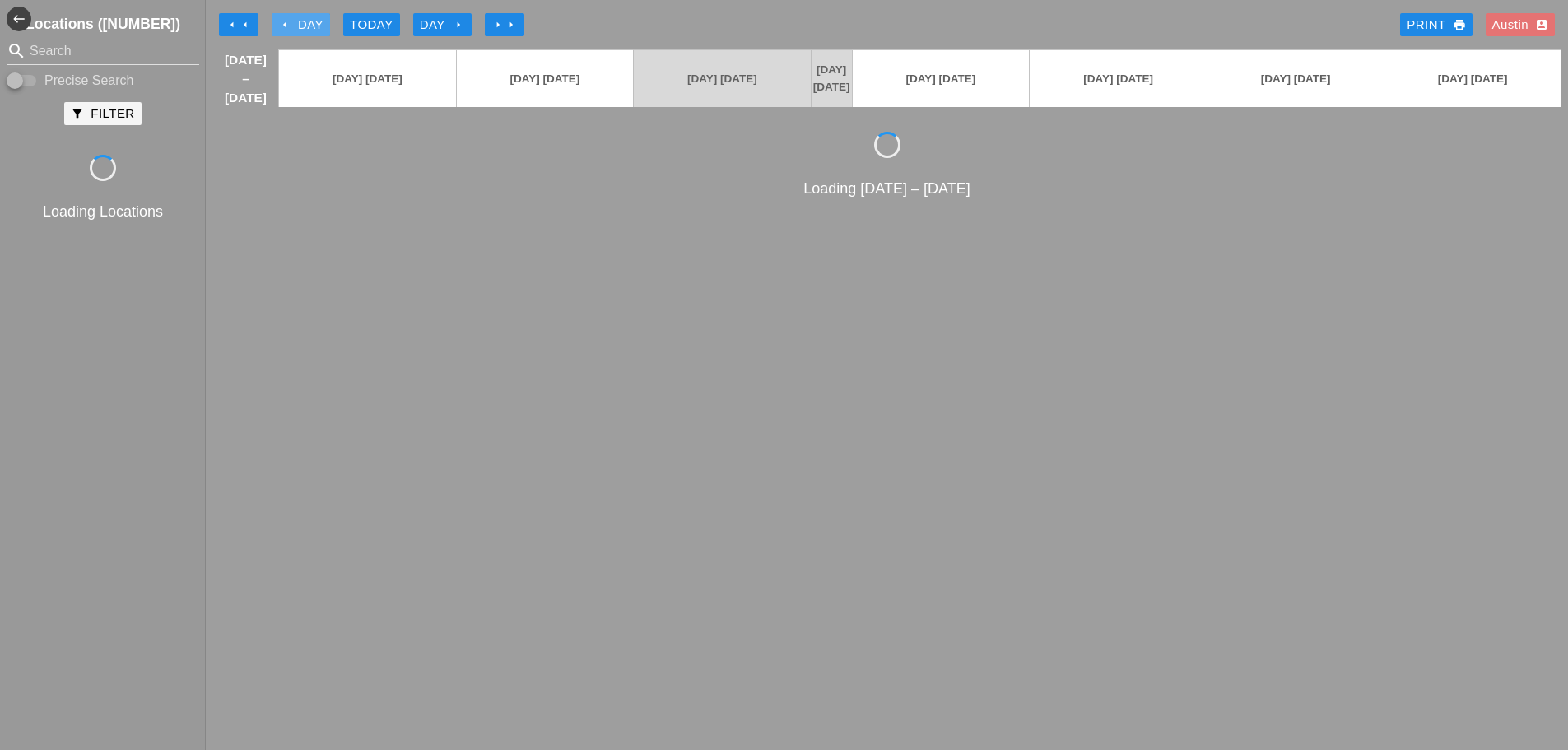 click on "arrow_left Day" at bounding box center (300, 25) 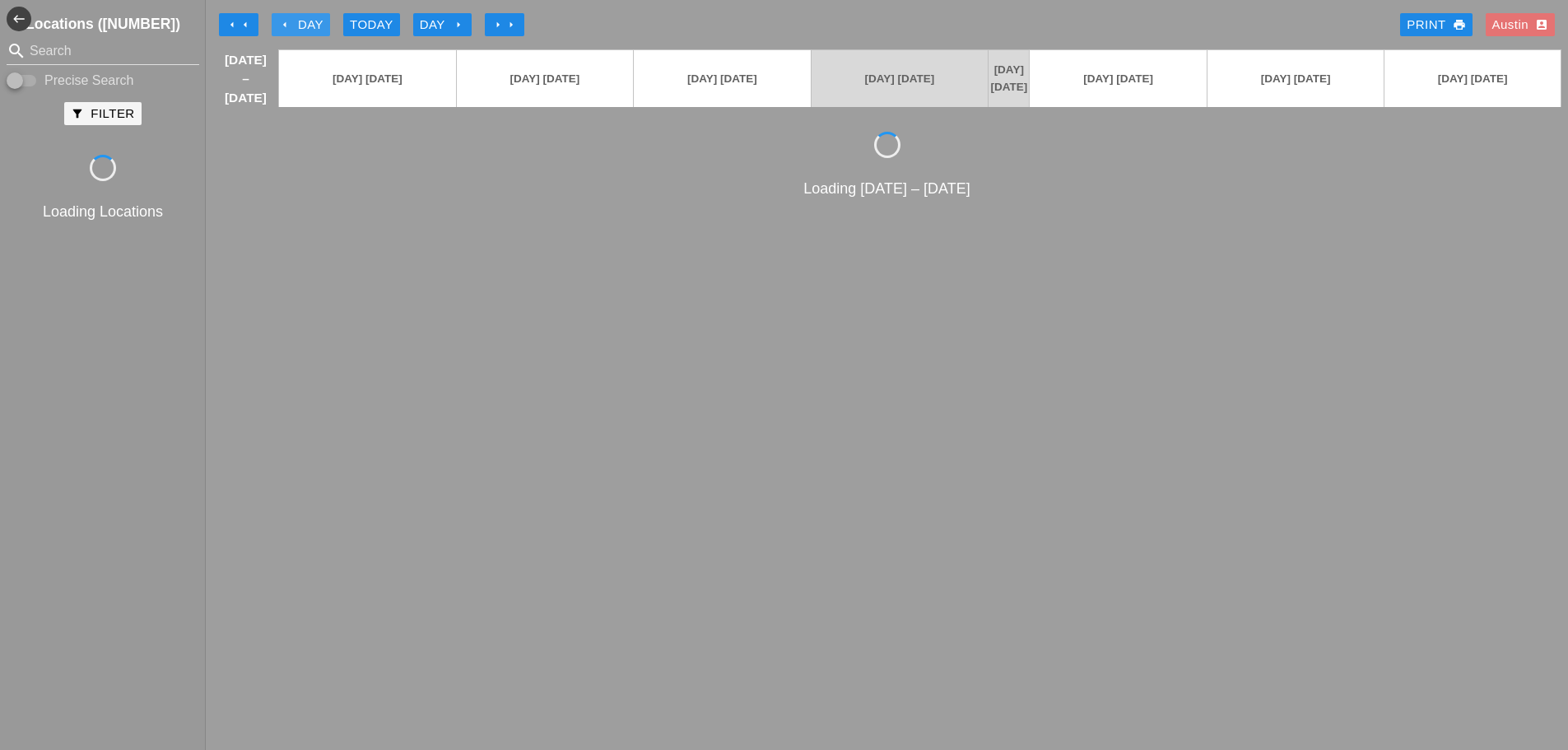 click on "arrow_left Day" at bounding box center [300, 25] 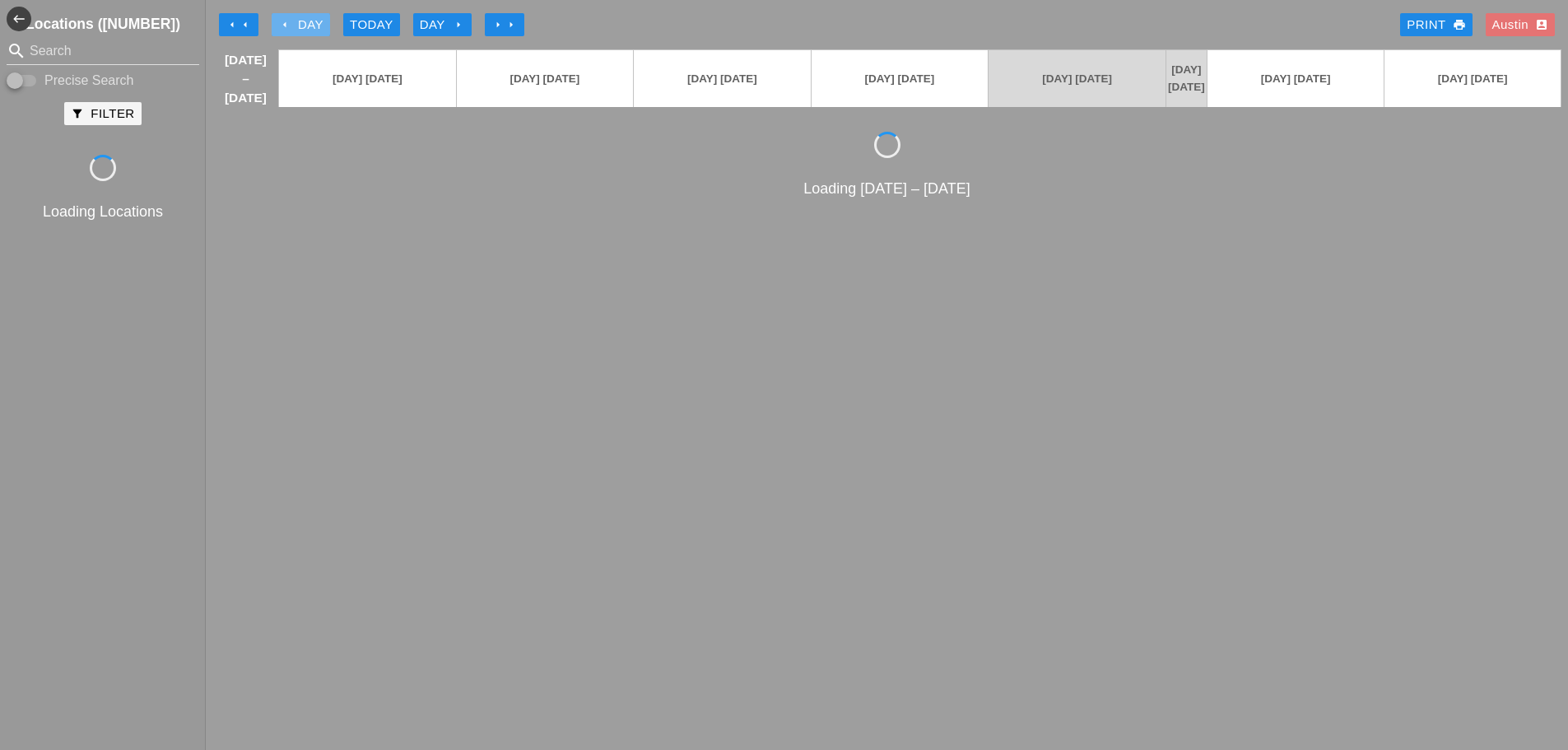 click on "arrow_left Day" at bounding box center [300, 25] 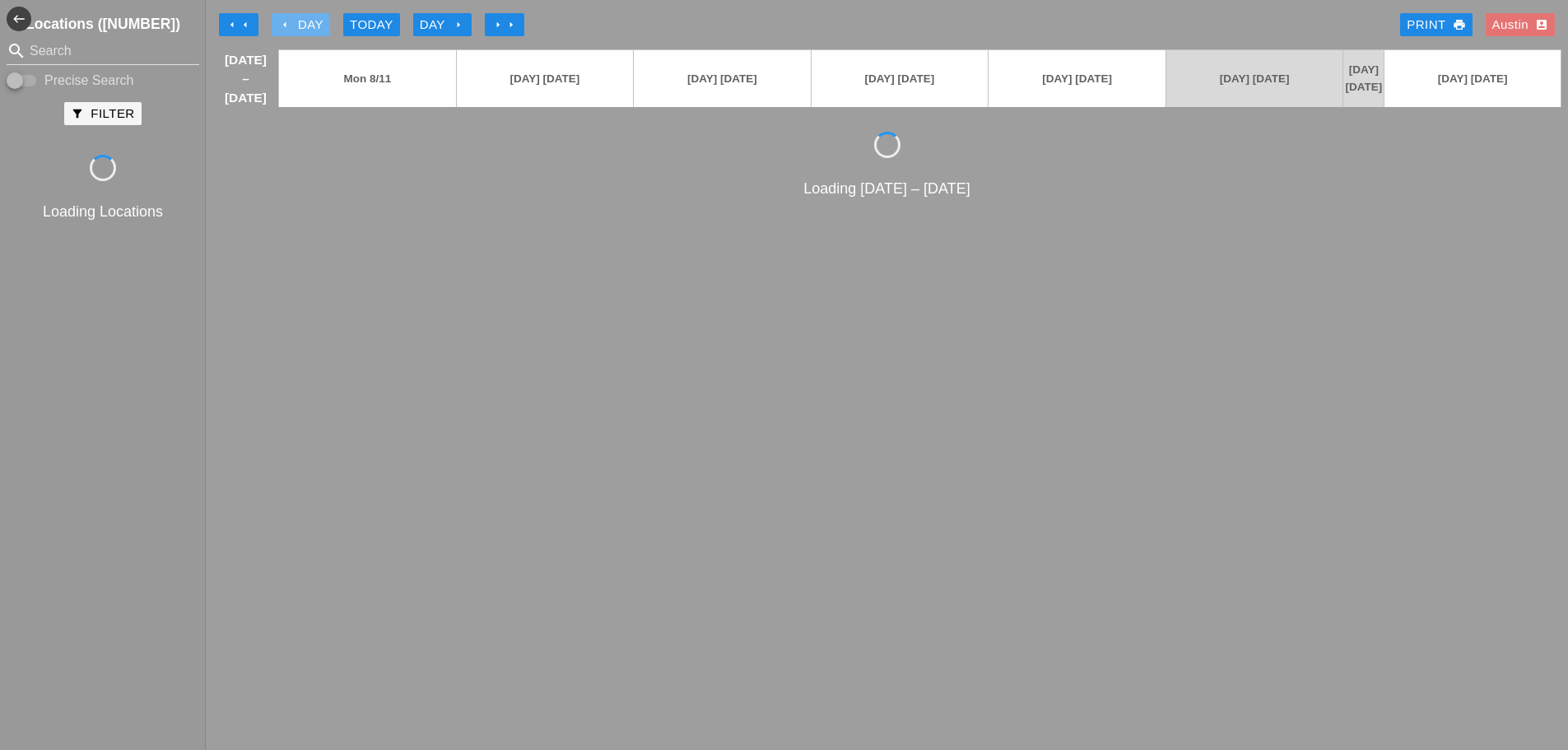 click on "arrow_left Day" at bounding box center [300, 25] 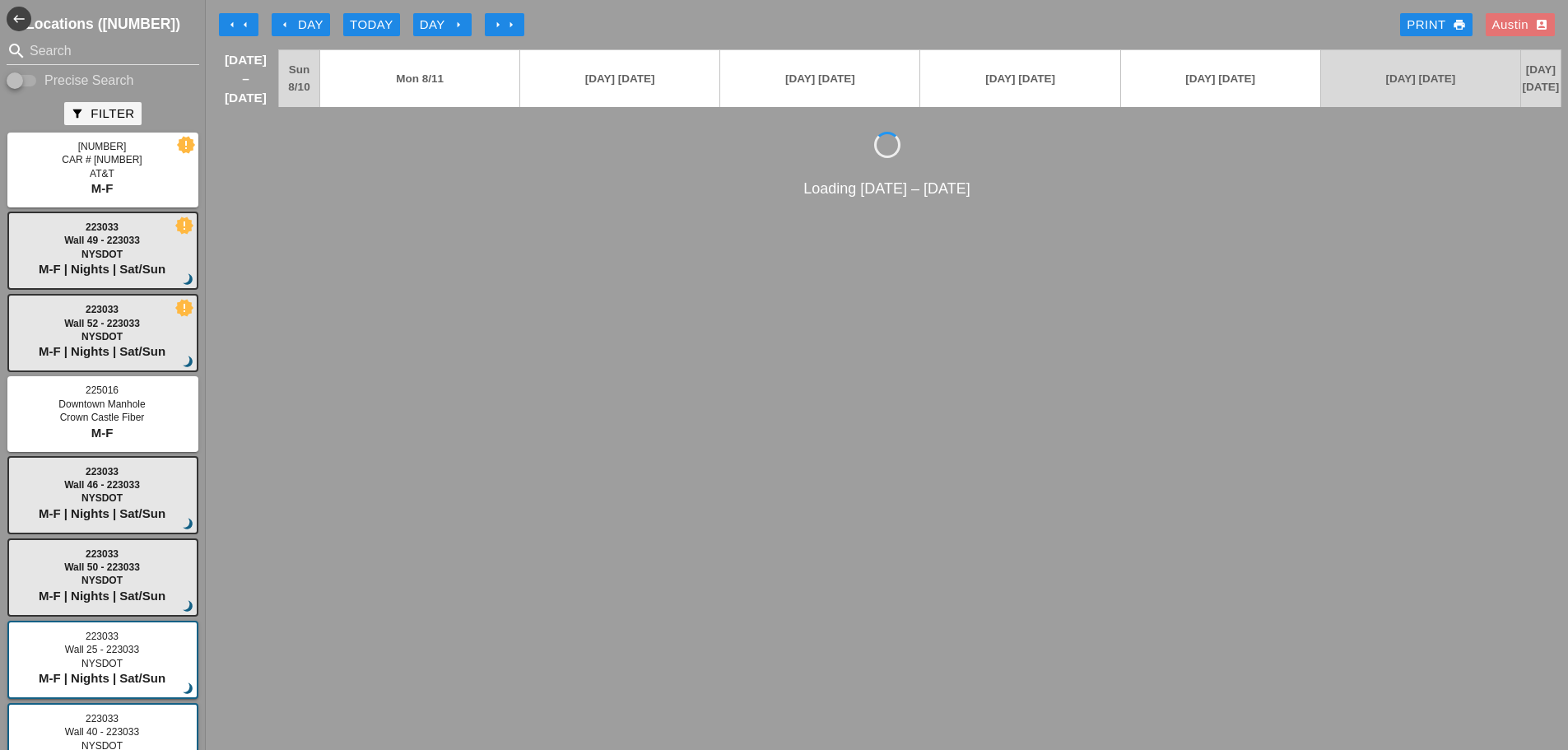 click on "arrow_left arrow_left arrow_left Day Today Day arrow_right arrow_right arrow_right Print print [CITY] account_box" at bounding box center (886, 25) 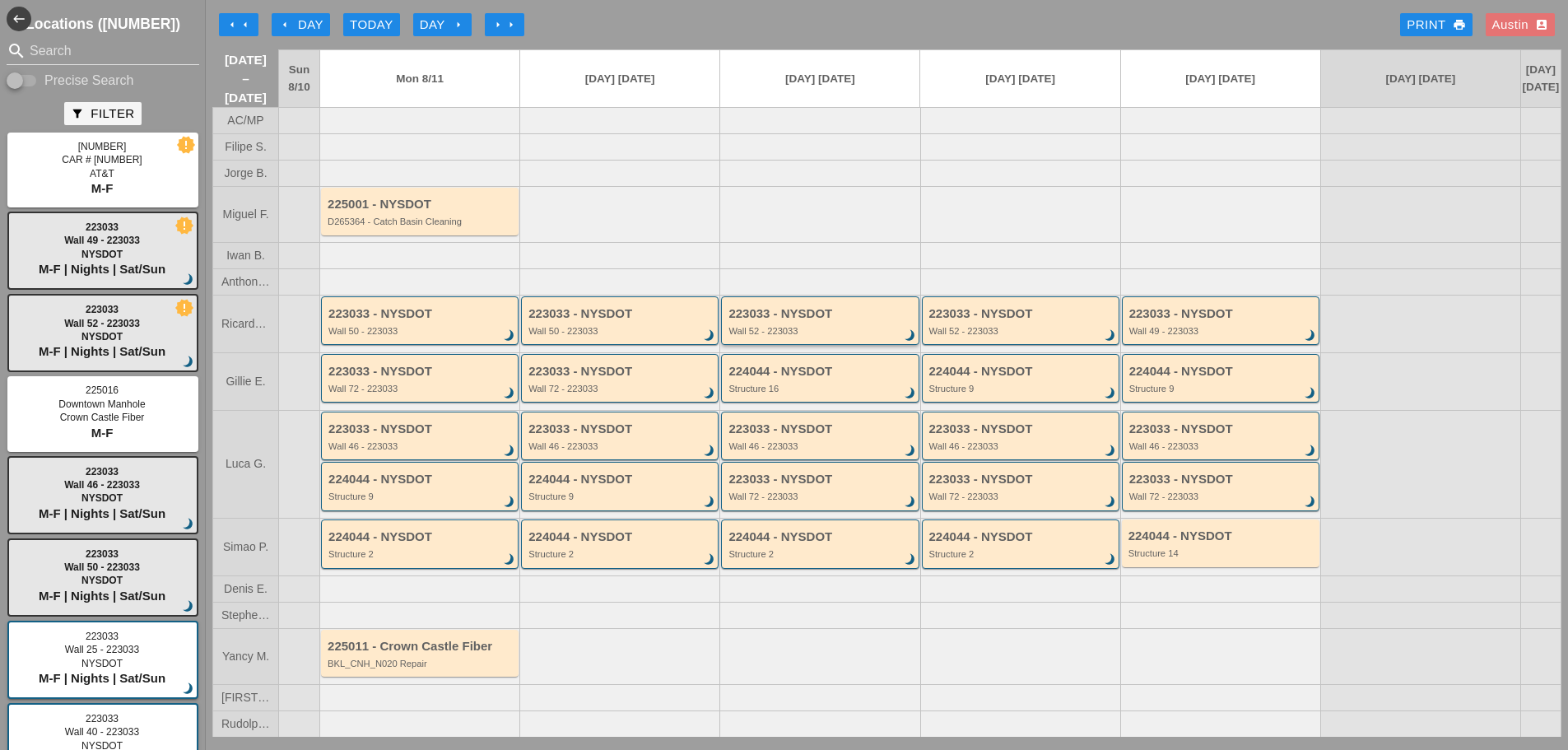 click on "[NUMBER] - NYSDOT  Wall [NUMBER] - [NUMBER] [DATE]" at bounding box center (820, 320) 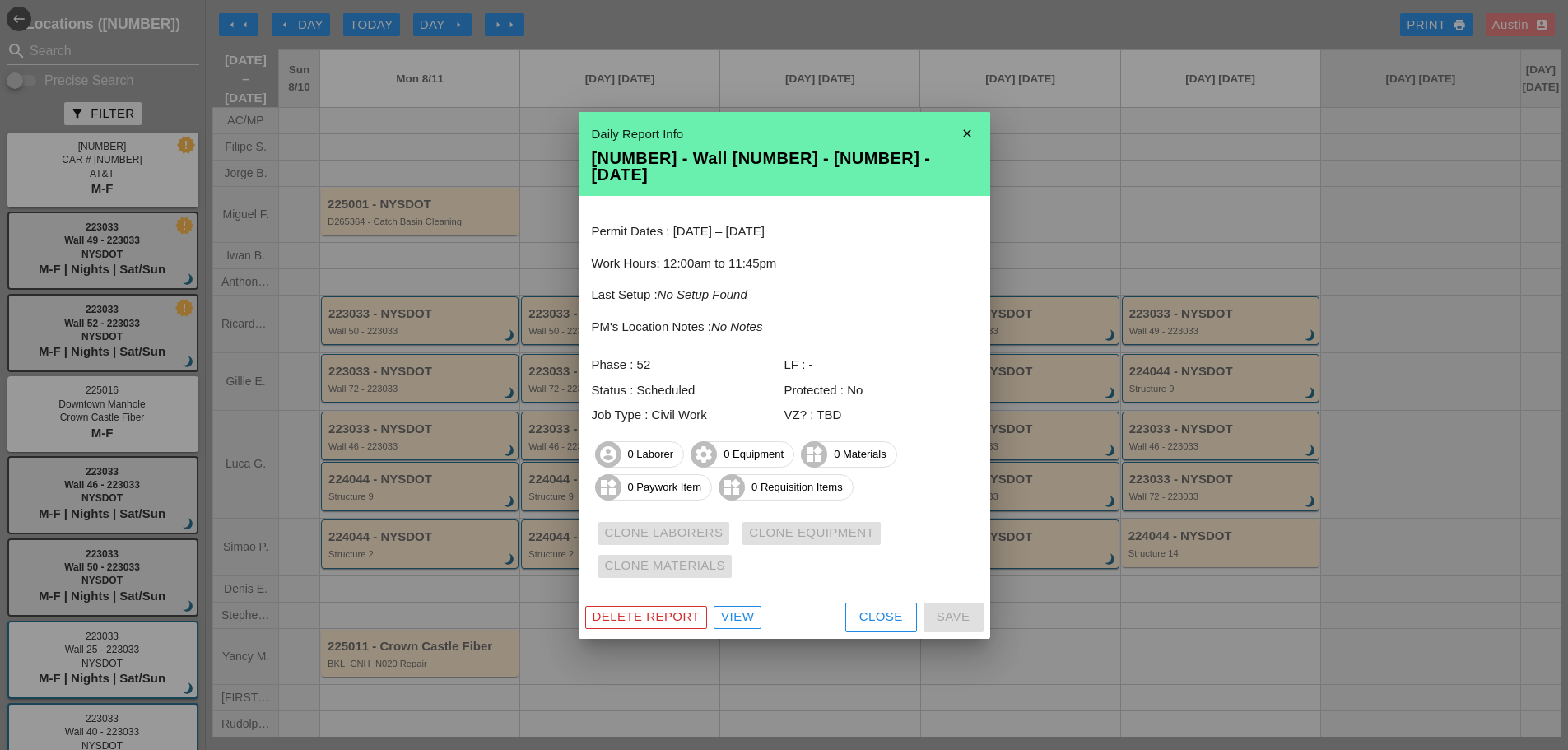 click on "close" at bounding box center [967, 133] 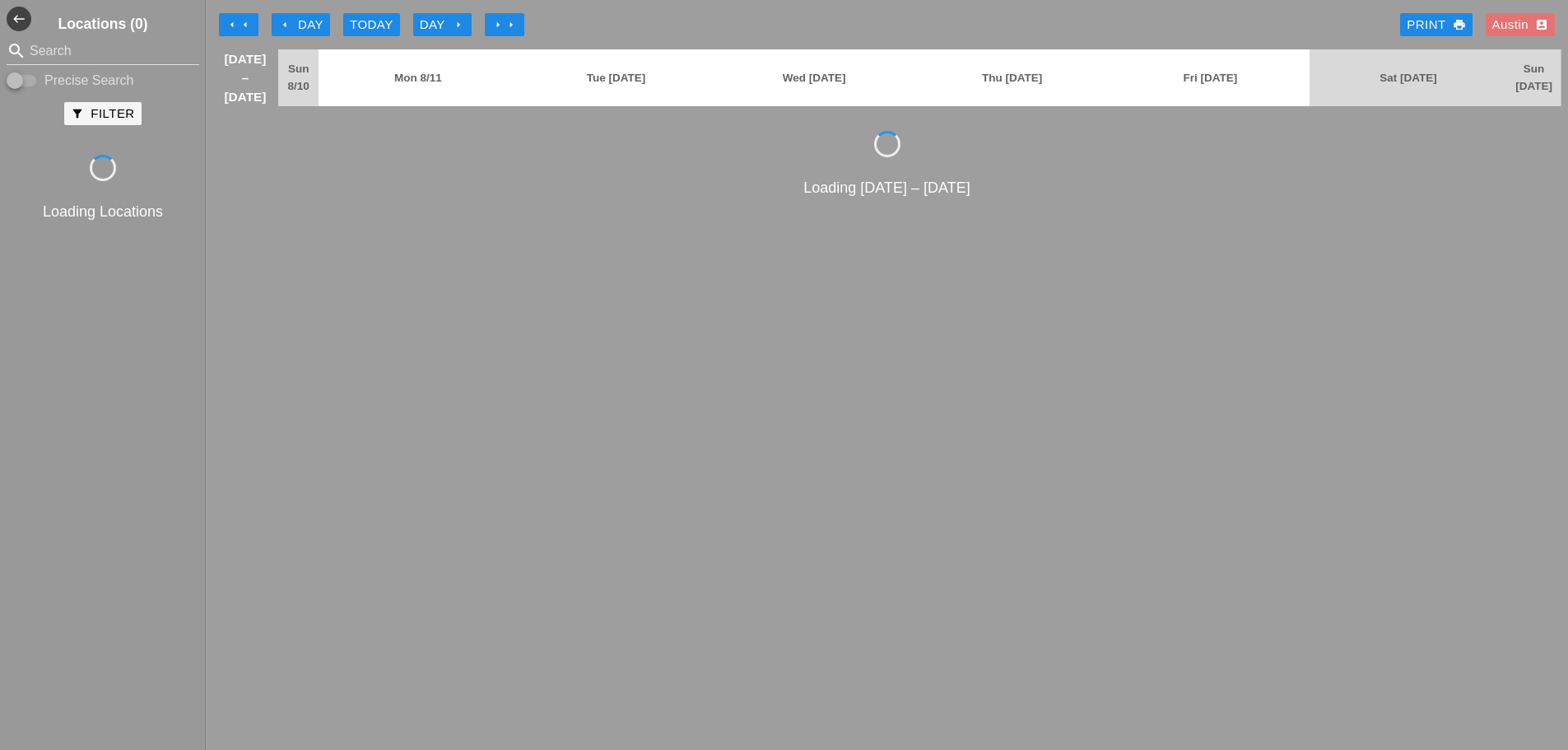 scroll, scrollTop: 0, scrollLeft: 0, axis: both 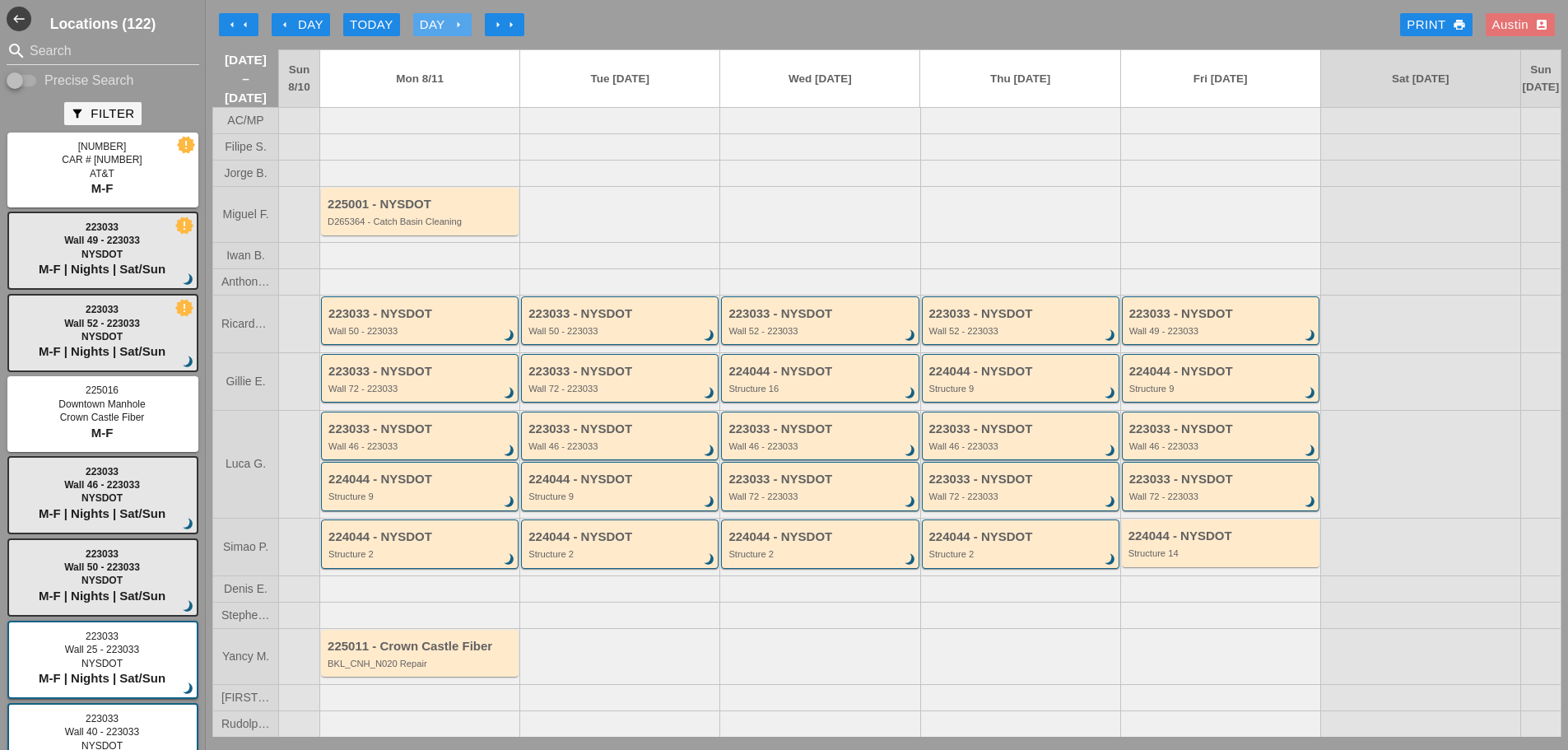 click on "Day arrow_right" at bounding box center (442, 25) 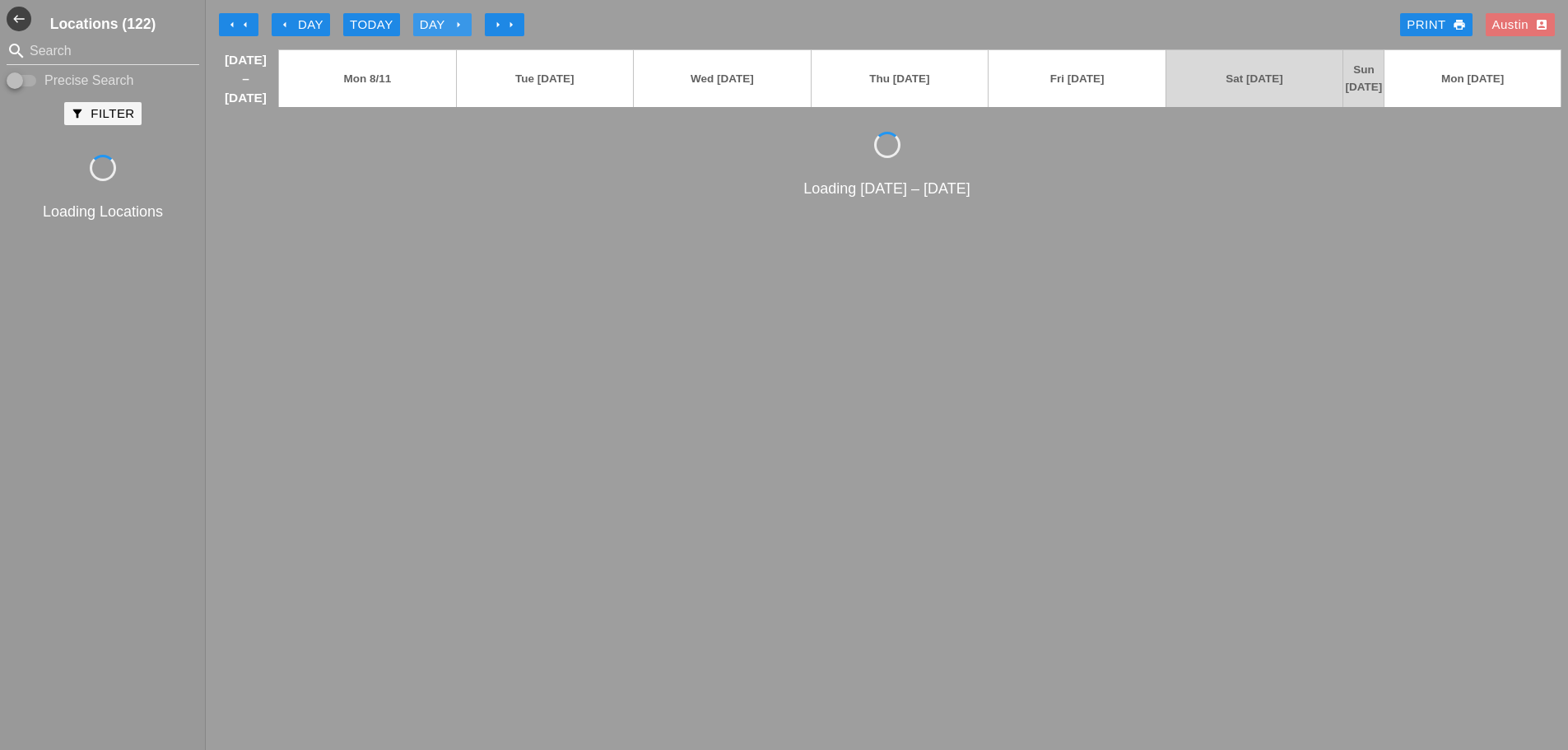 click on "Day arrow_right" at bounding box center [442, 25] 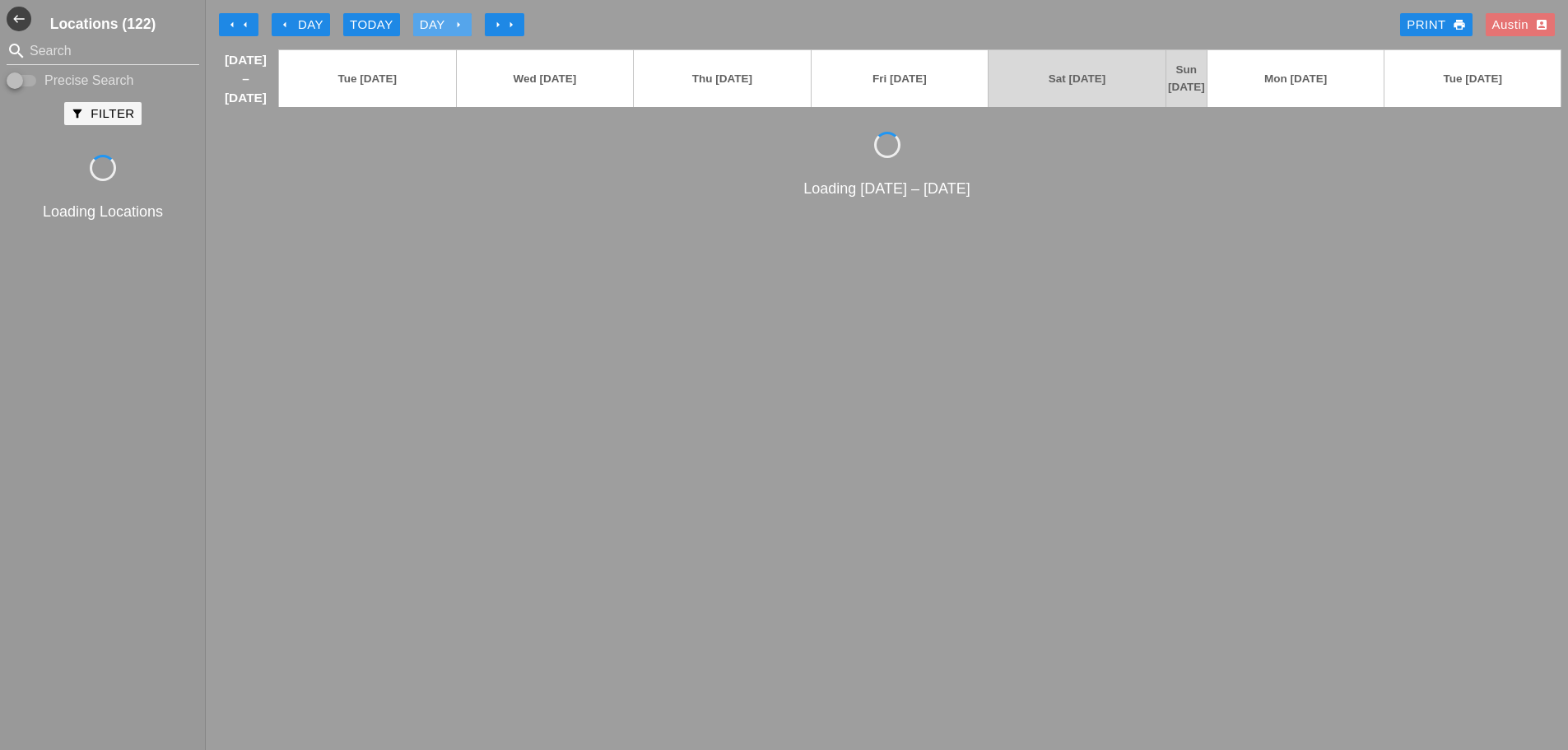 click on "Day arrow_right" at bounding box center (442, 25) 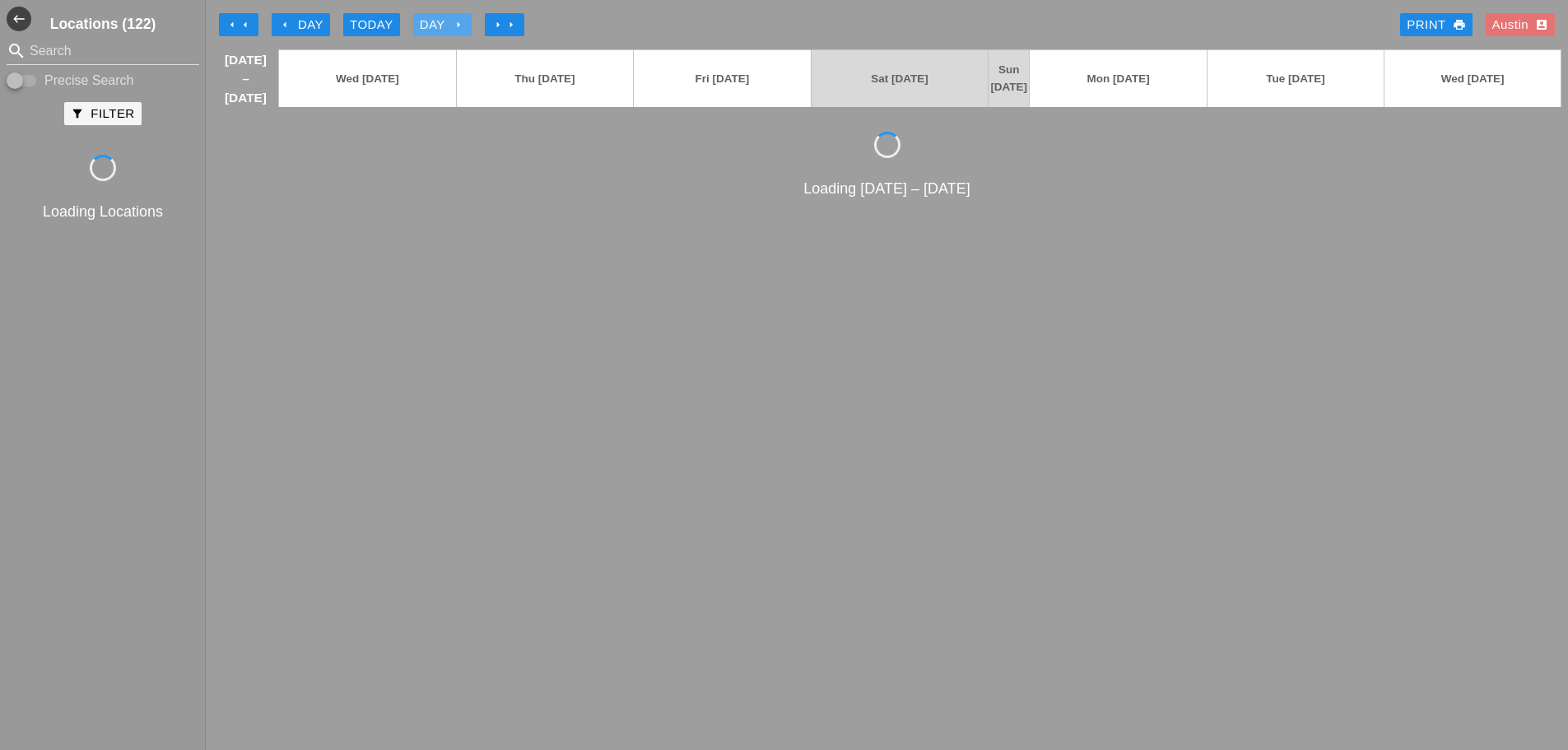 click on "Day arrow_right" at bounding box center (442, 25) 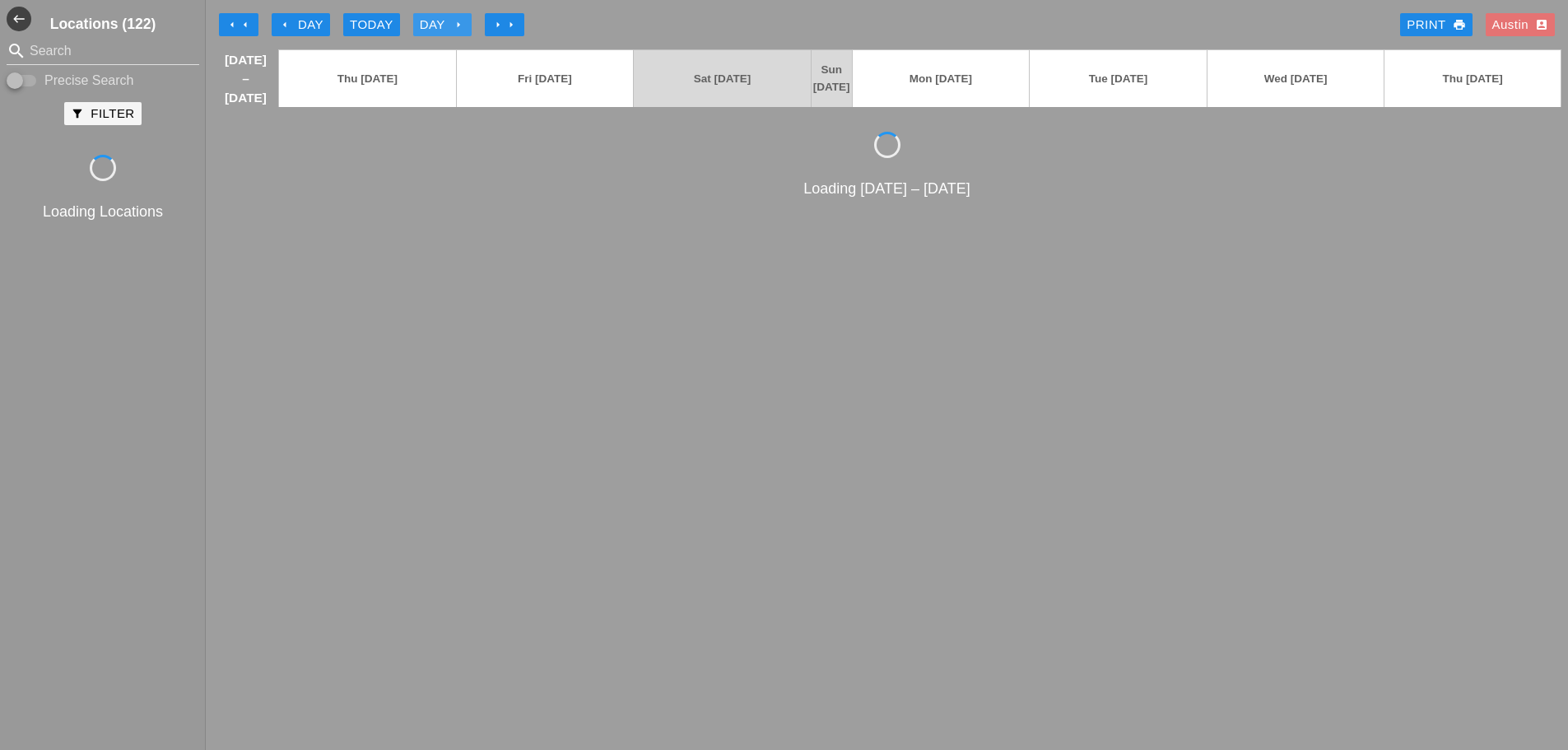 click on "Day arrow_right" at bounding box center [442, 25] 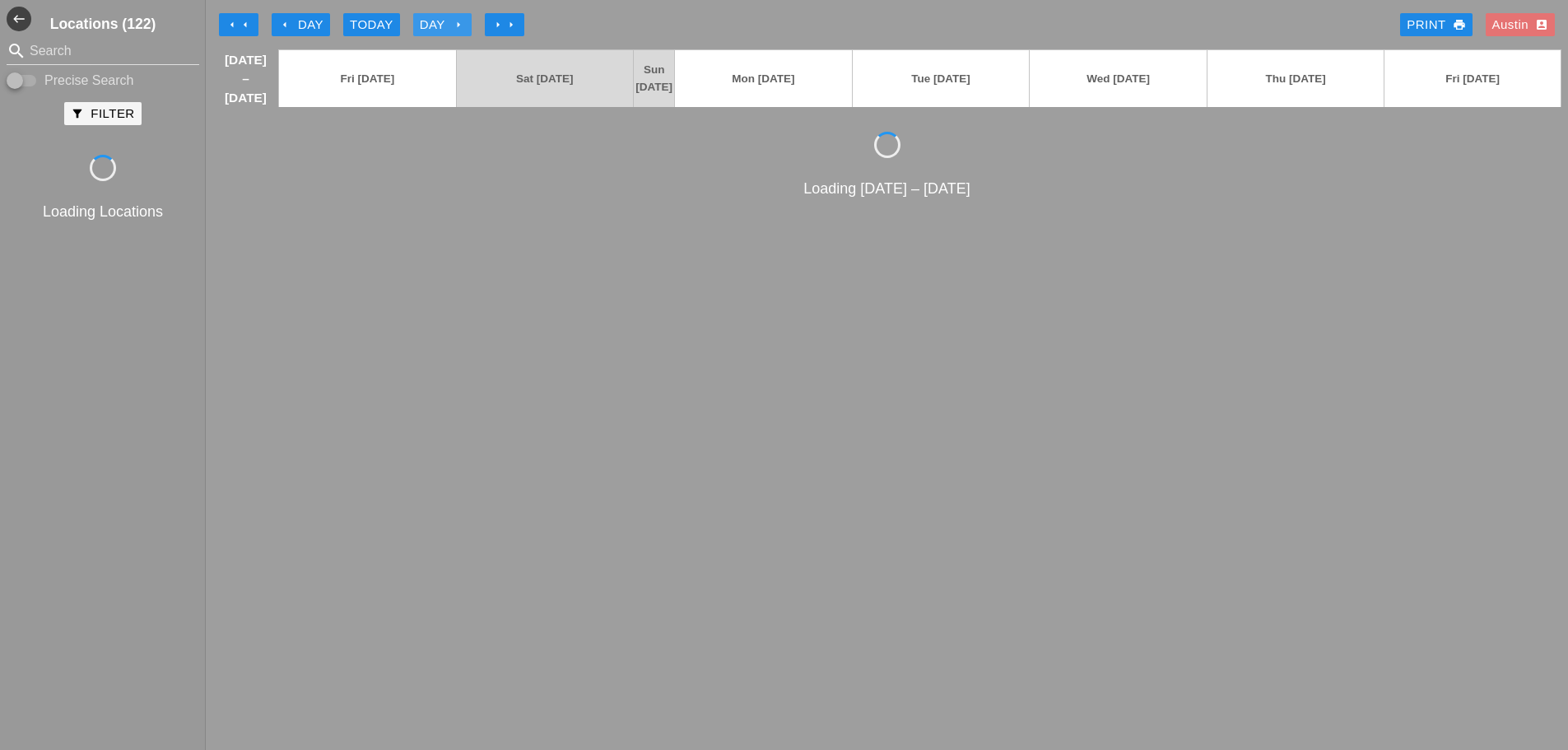 click on "Day arrow_right" at bounding box center (442, 25) 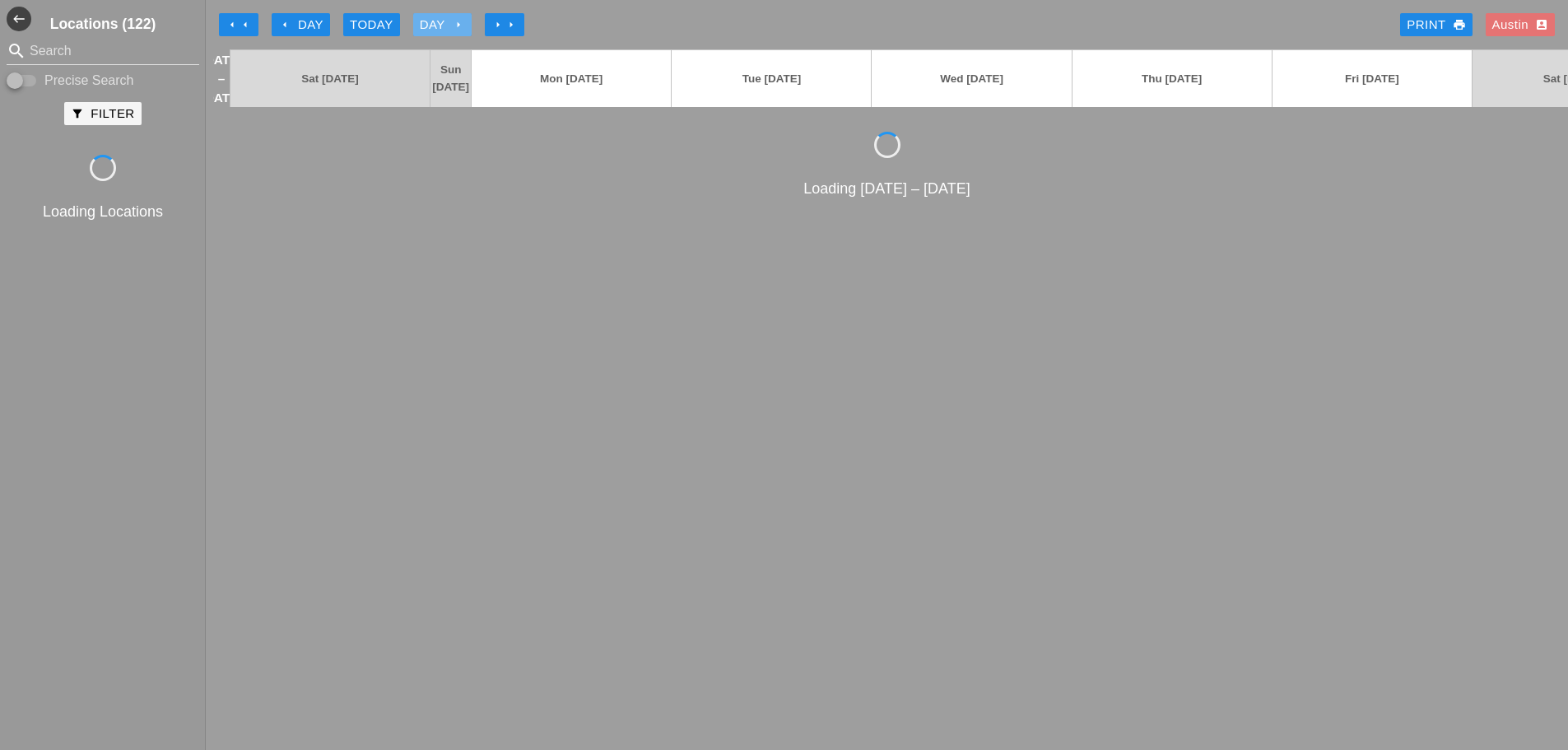 click on "Day arrow_right" at bounding box center [442, 25] 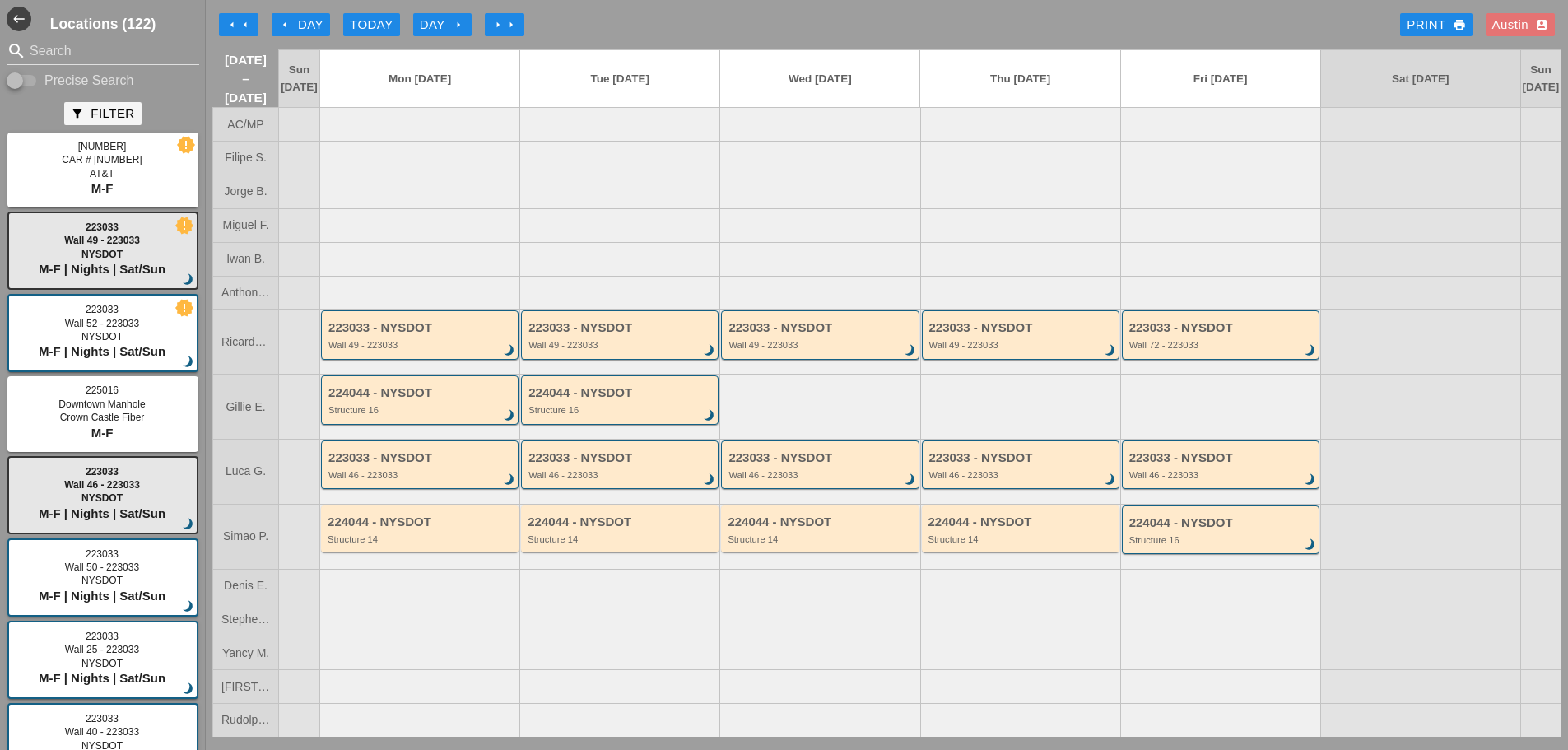click on "arrow_left arrow_left arrow_left Day Today Day arrow_right arrow_right arrow_right Print print [CITY] account_box" at bounding box center (886, 25) 